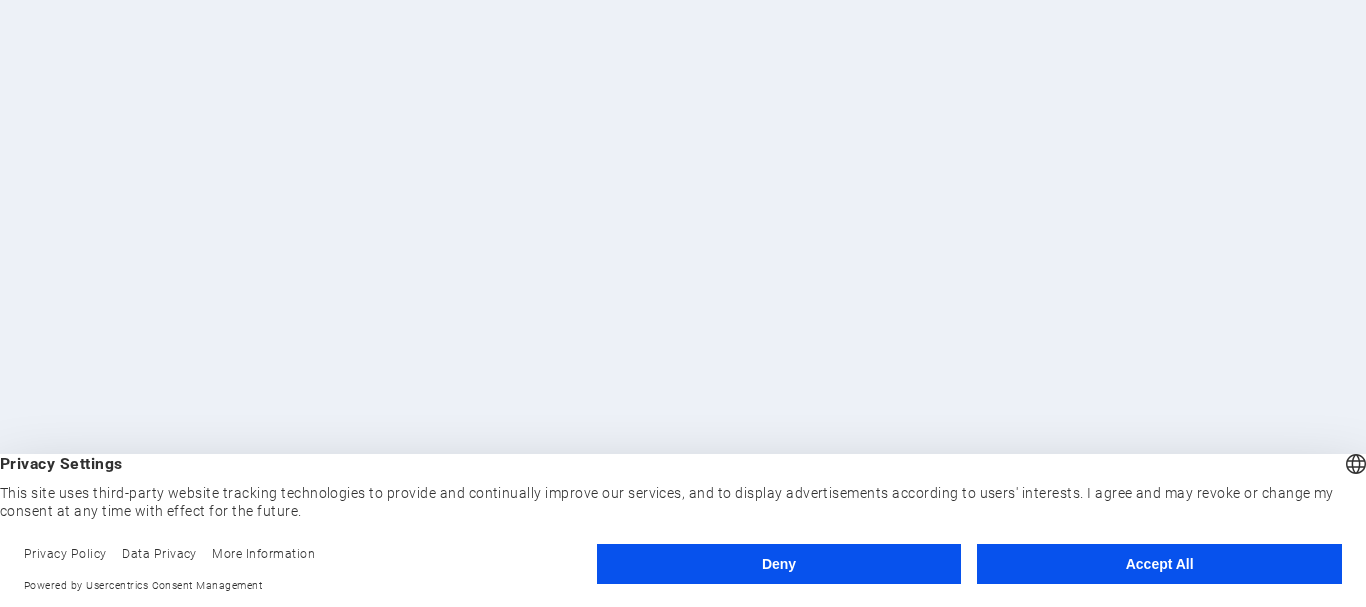 scroll, scrollTop: 0, scrollLeft: 0, axis: both 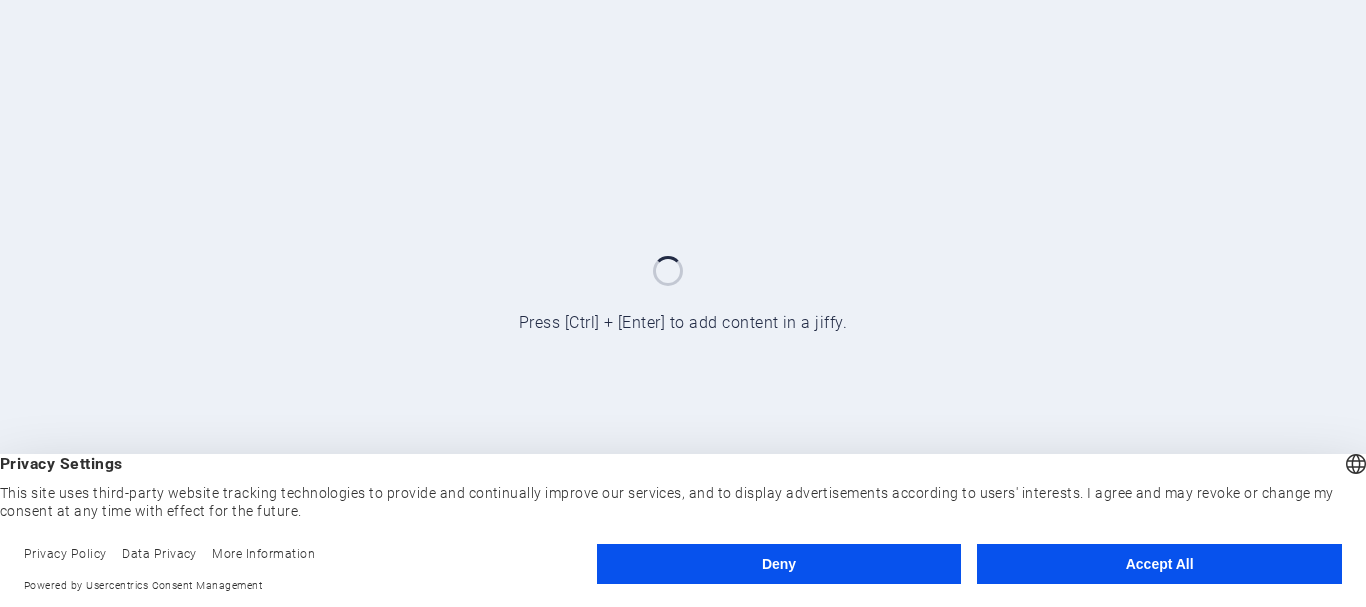 click on "Accept All" at bounding box center [1159, 564] 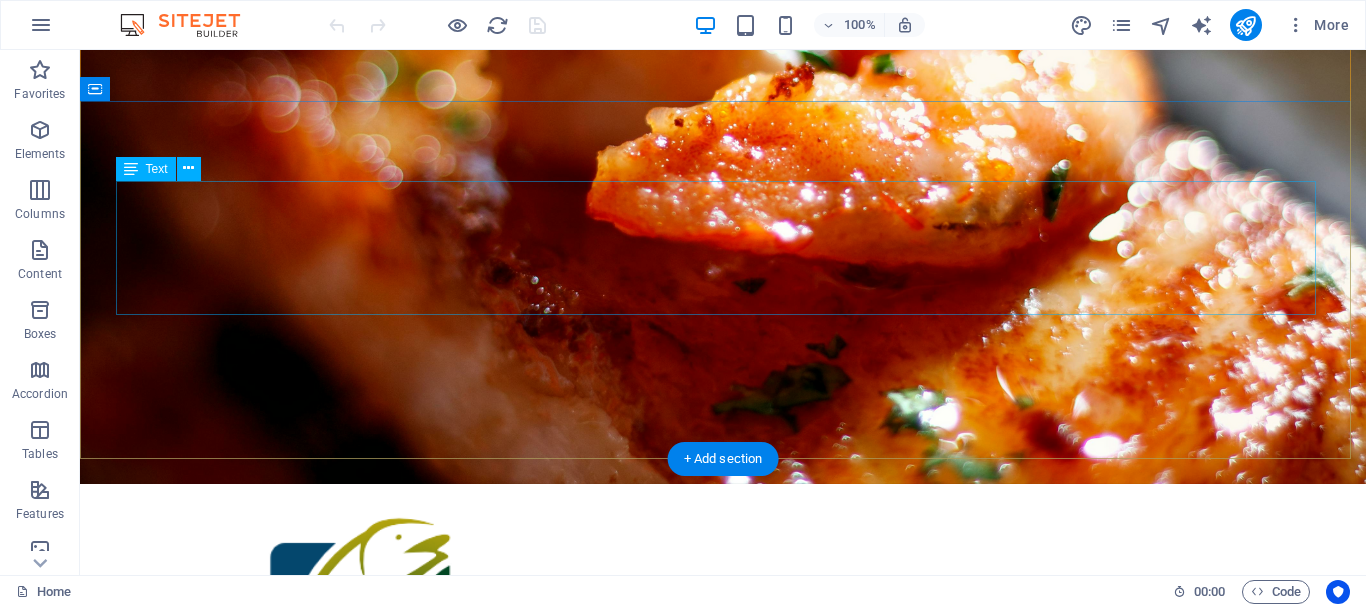 scroll, scrollTop: 0, scrollLeft: 0, axis: both 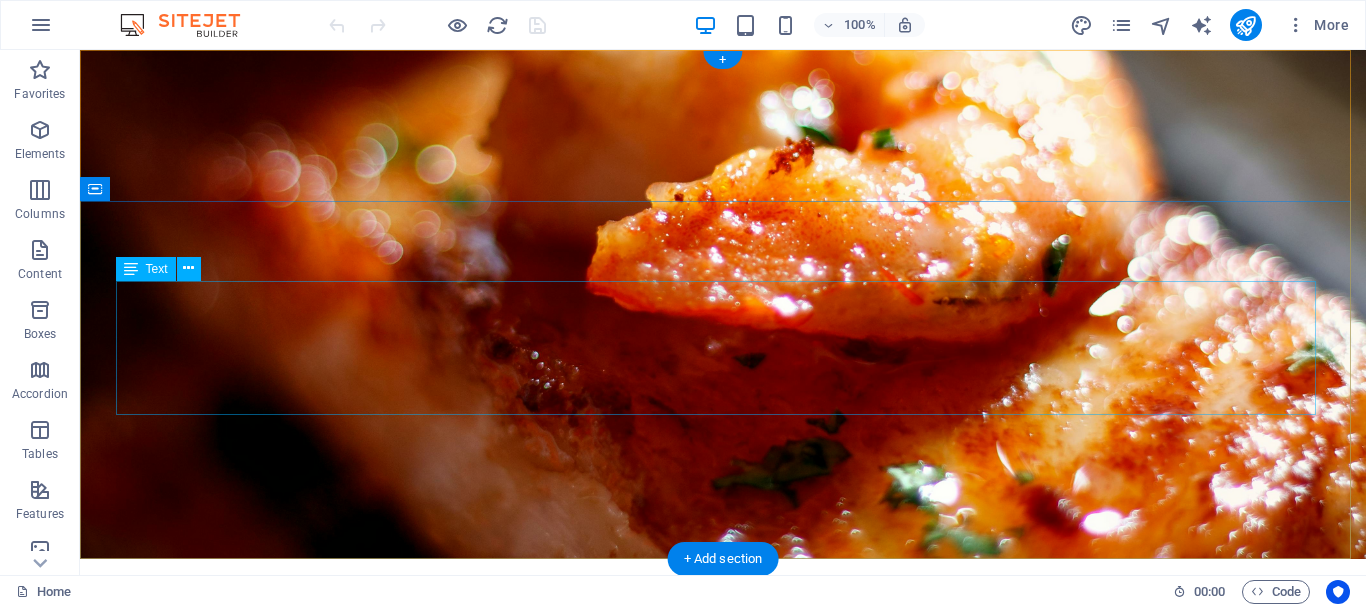click on "Qalidade Infalível" at bounding box center [723, 1122] 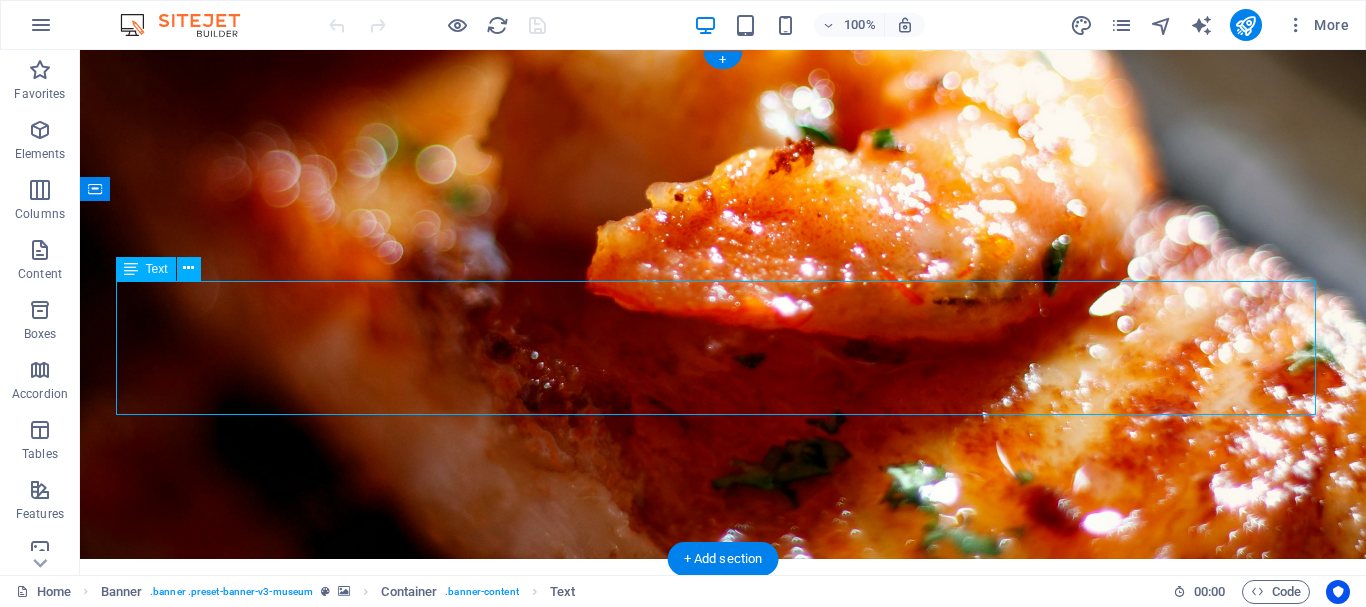 click on "Qalidade Infalível" at bounding box center (723, 1122) 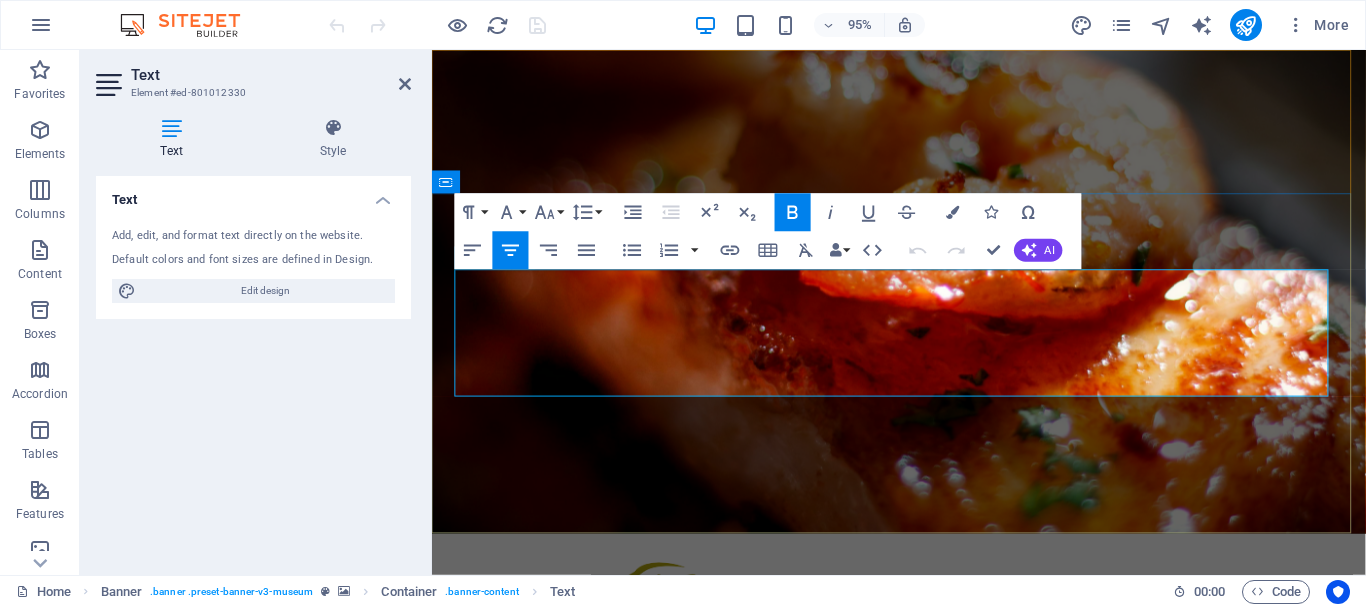 click on "Qalidade Infalível" at bounding box center (924, 1057) 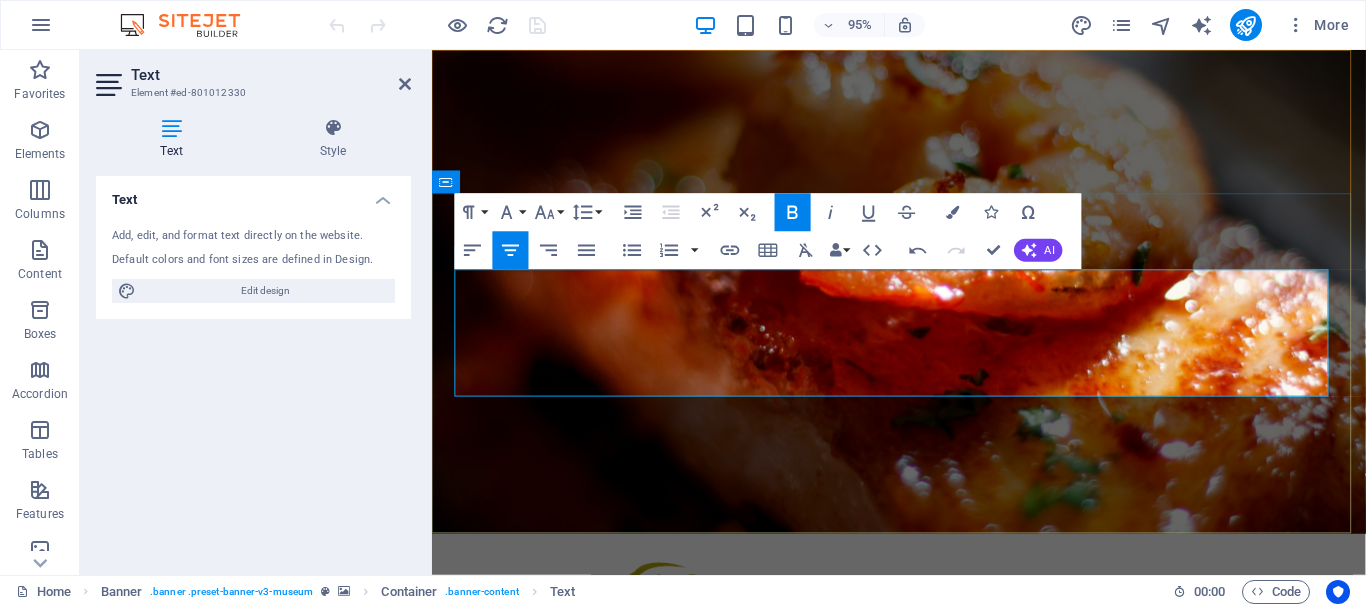 click on "Qualidade Infalível" at bounding box center (923, 1049) 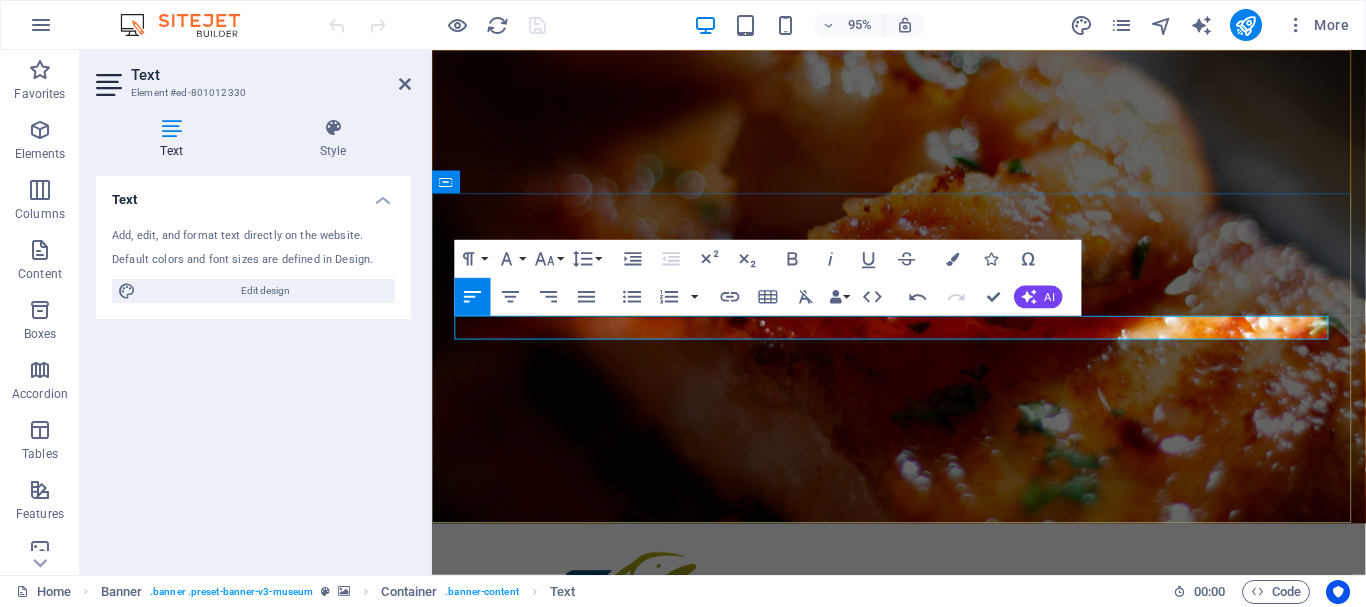 click on "​" at bounding box center (923, 983) 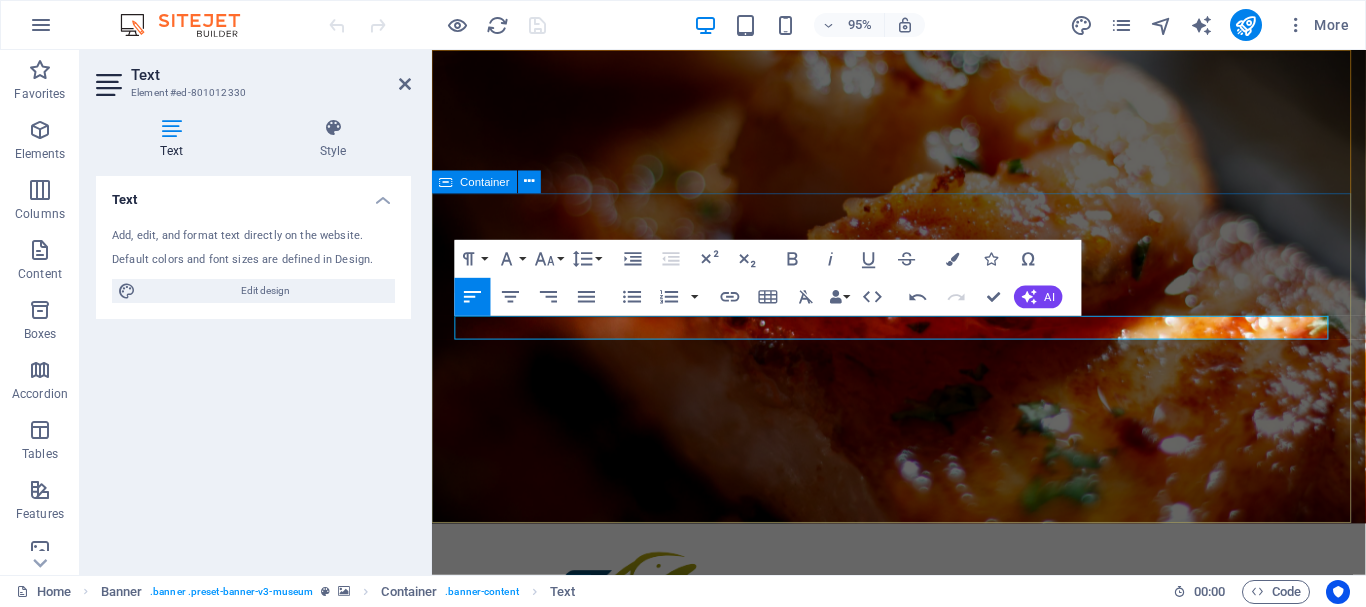 click on "​" at bounding box center (923, 1015) 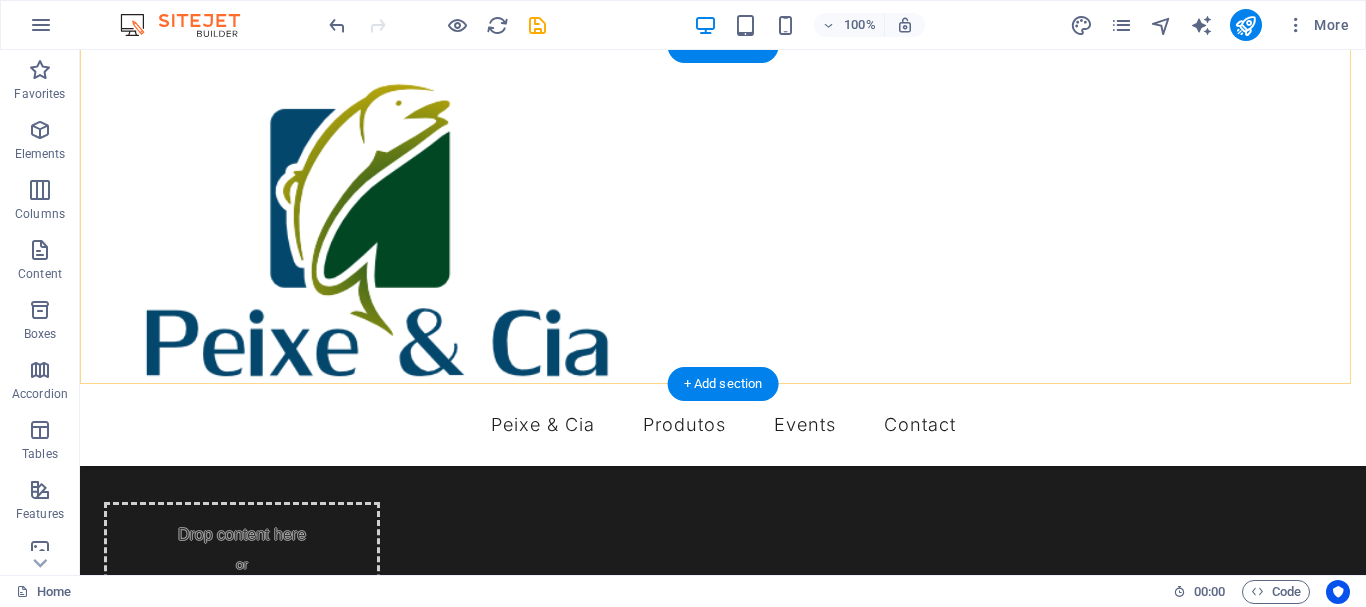 scroll, scrollTop: 0, scrollLeft: 0, axis: both 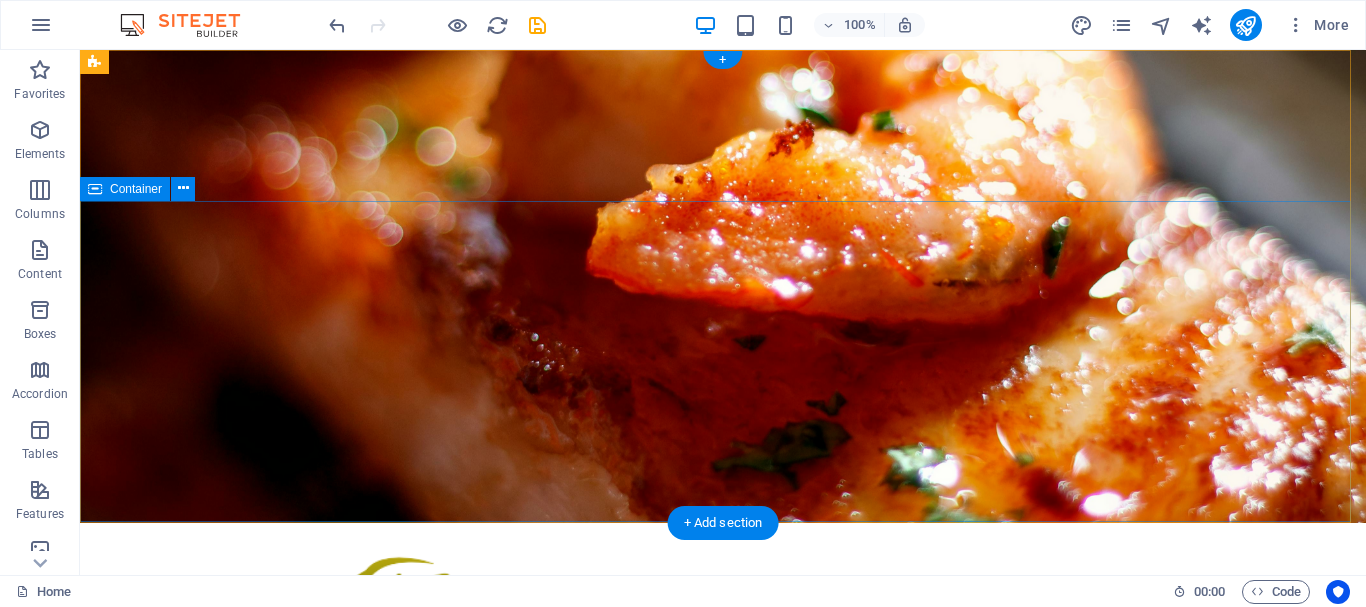 click at bounding box center [723, 1051] 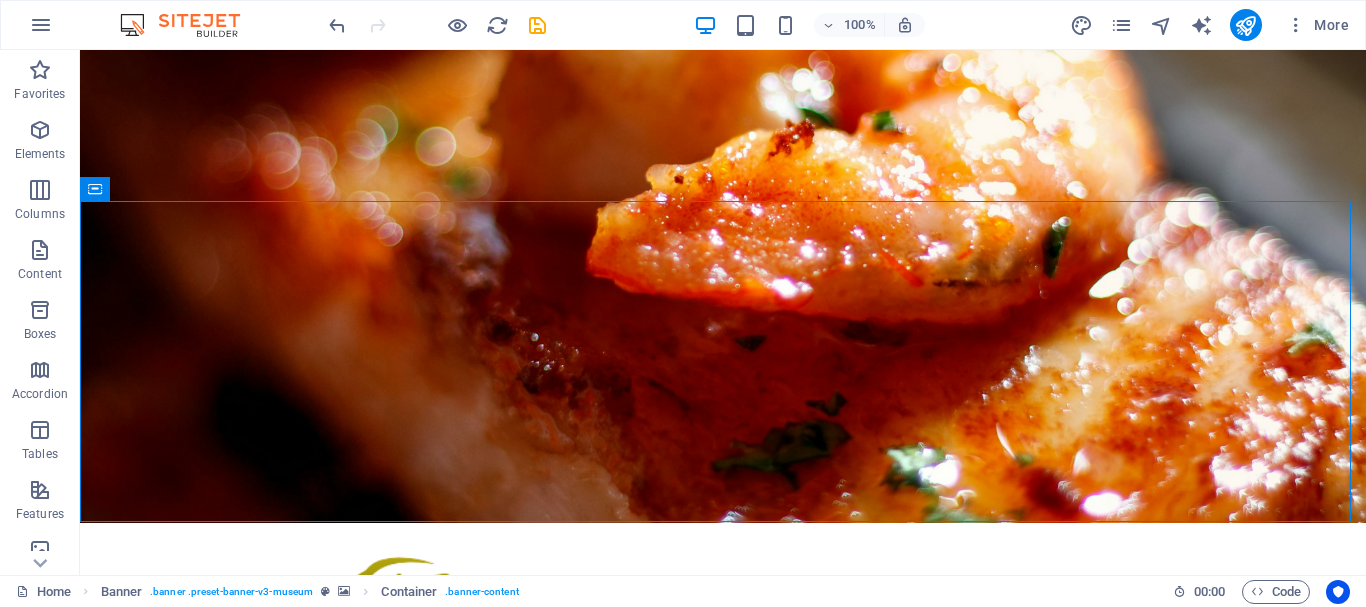 click at bounding box center [437, 25] 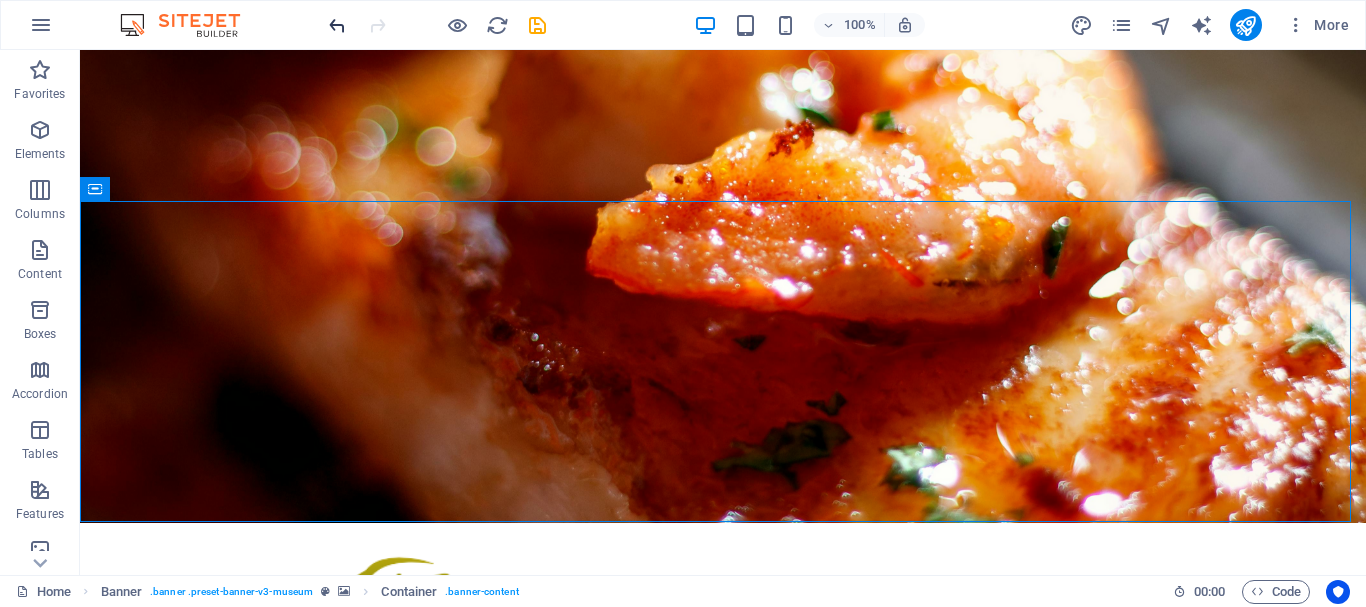 click at bounding box center (337, 25) 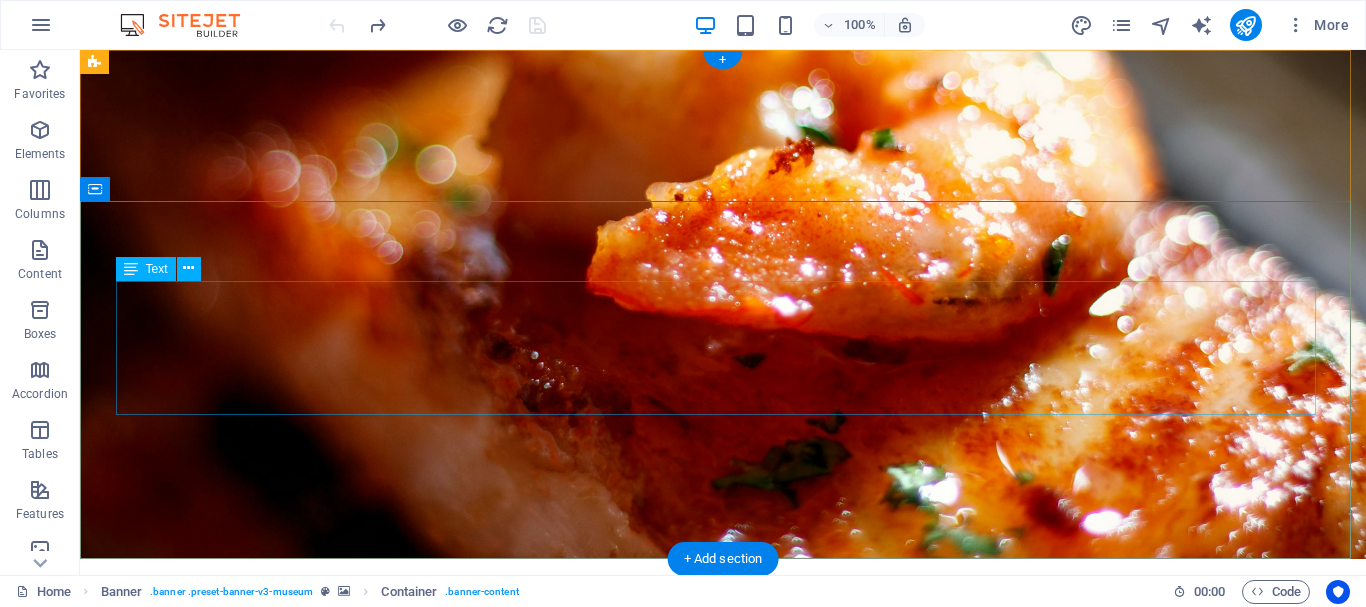 click on "Qalidade Infalível" at bounding box center (723, 1122) 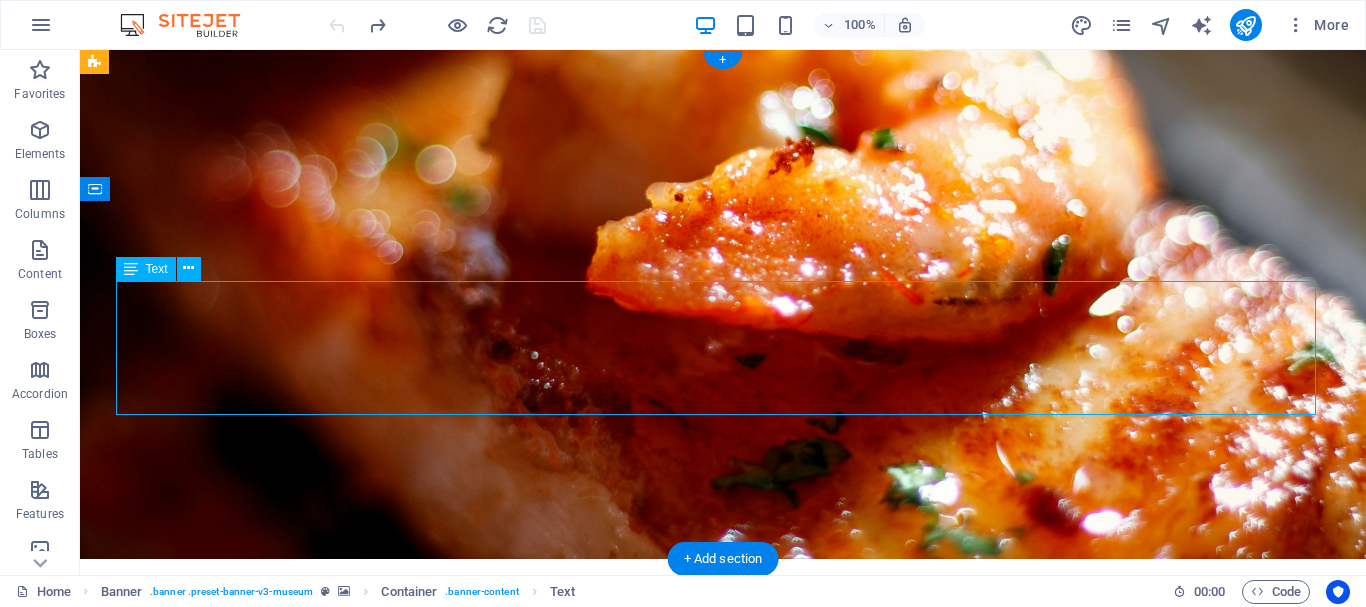 click on "Qalidade Infalível" at bounding box center (723, 1122) 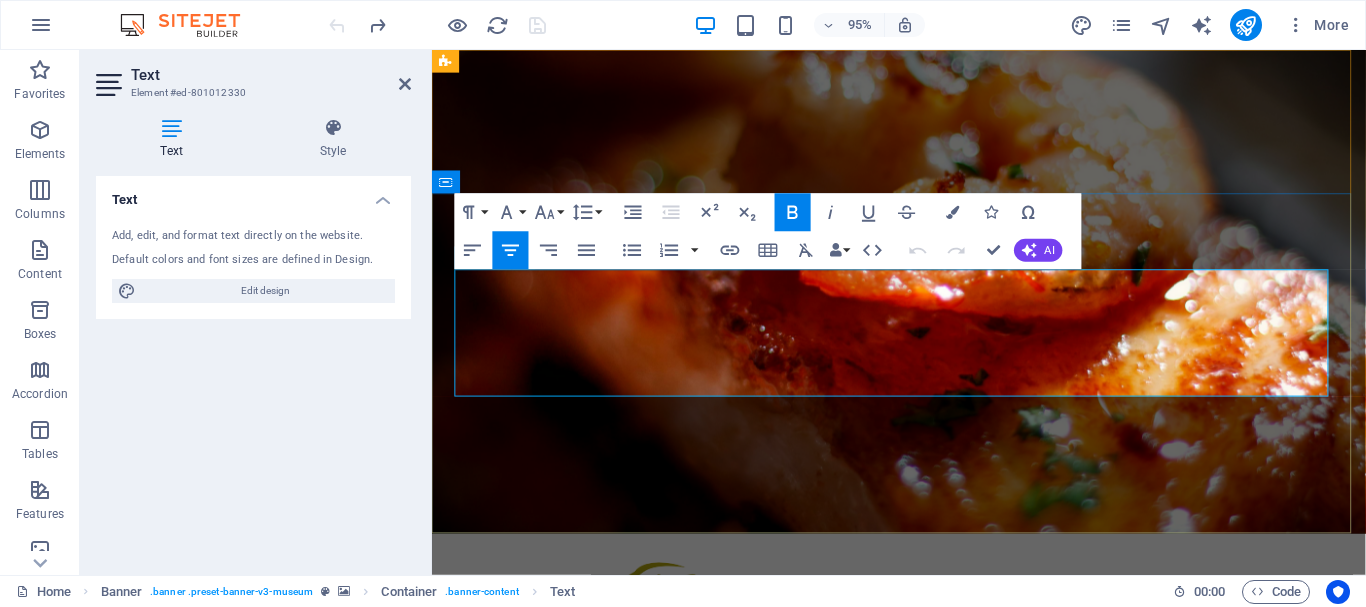 type 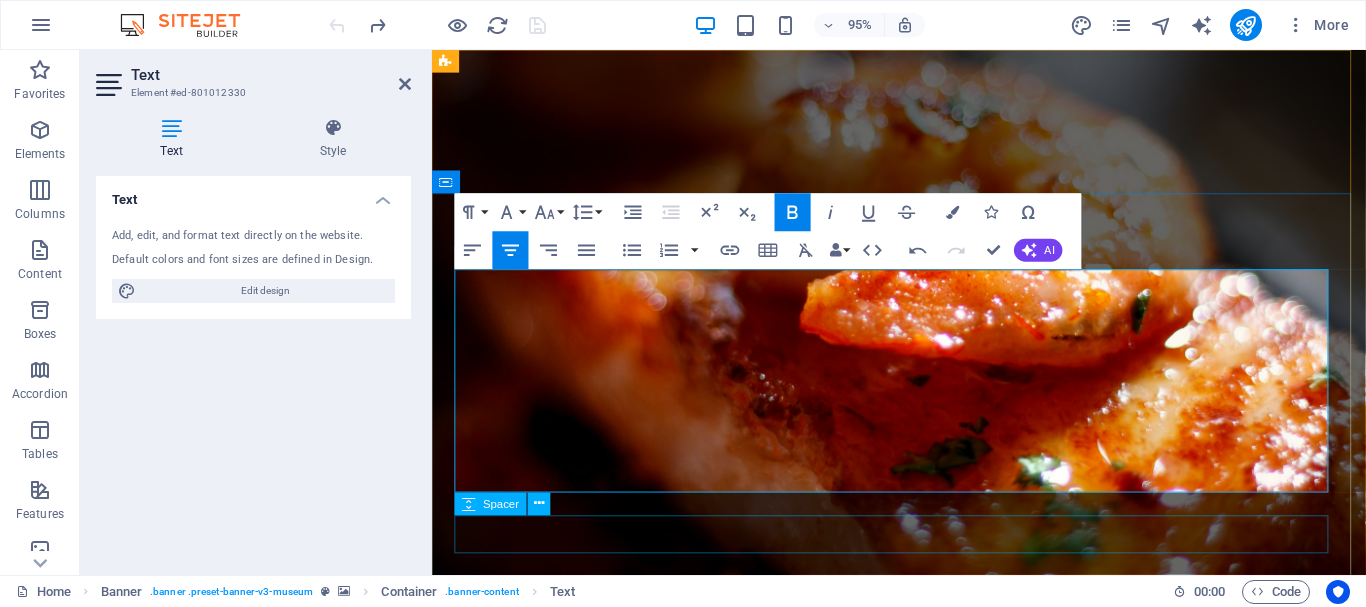 drag, startPoint x: 719, startPoint y: 464, endPoint x: 1346, endPoint y: 559, distance: 634.1561 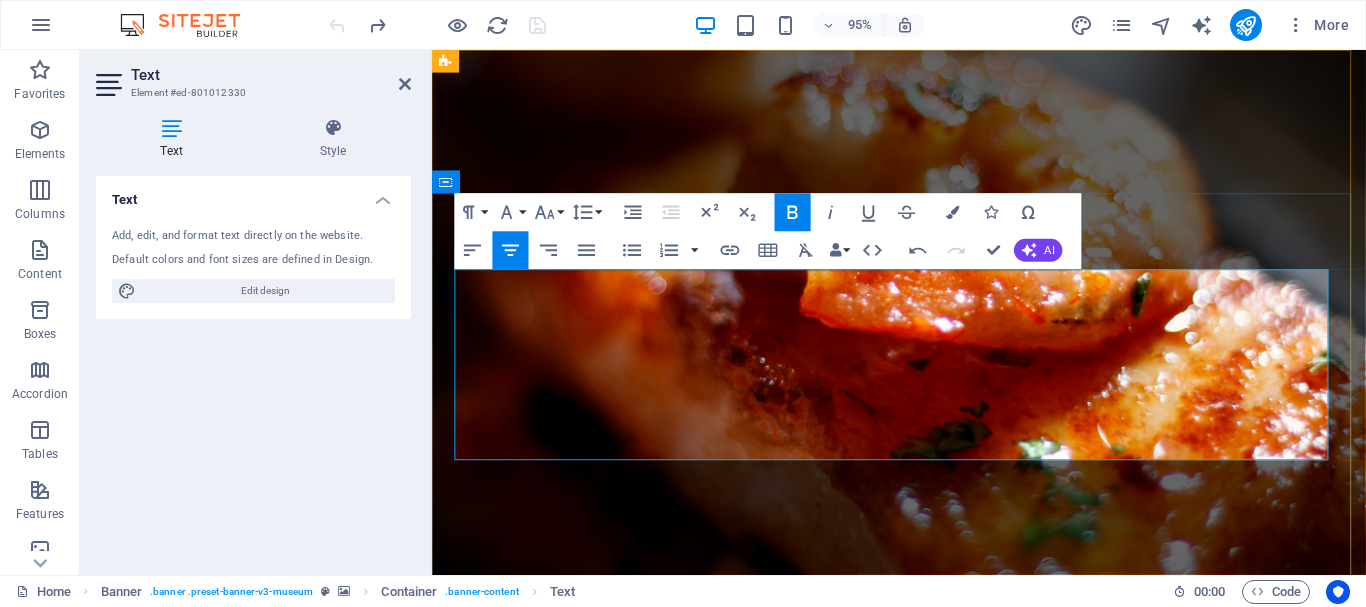 click on "Saúde e bem esta em sua mesa" at bounding box center (923, 1149) 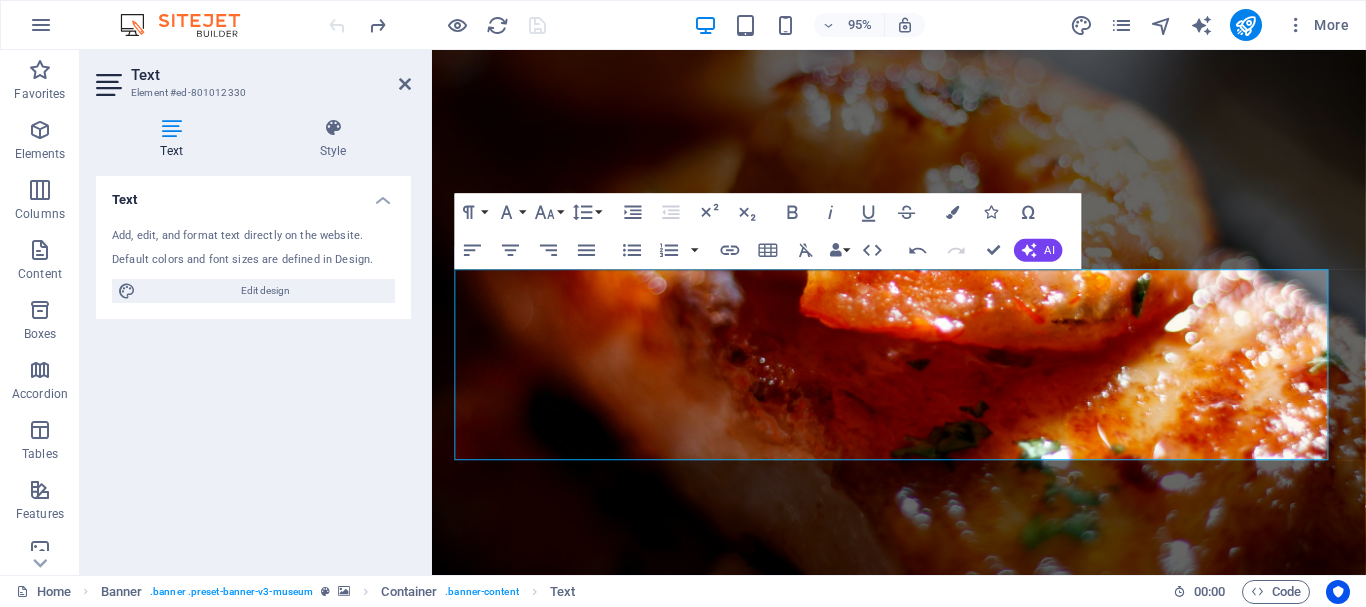 click on "Text Add, edit, and format text directly on the website. Default colors and font sizes are defined in Design. Edit design Alignment Left aligned Centered Right aligned" at bounding box center [253, 367] 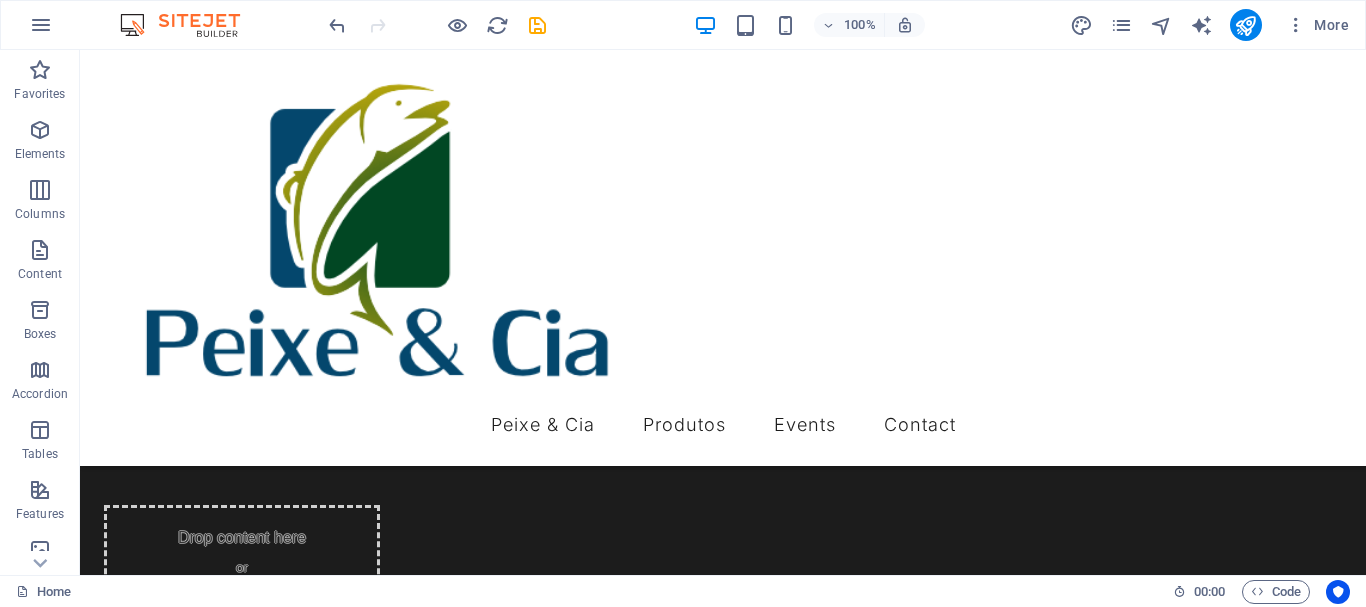 scroll, scrollTop: 0, scrollLeft: 0, axis: both 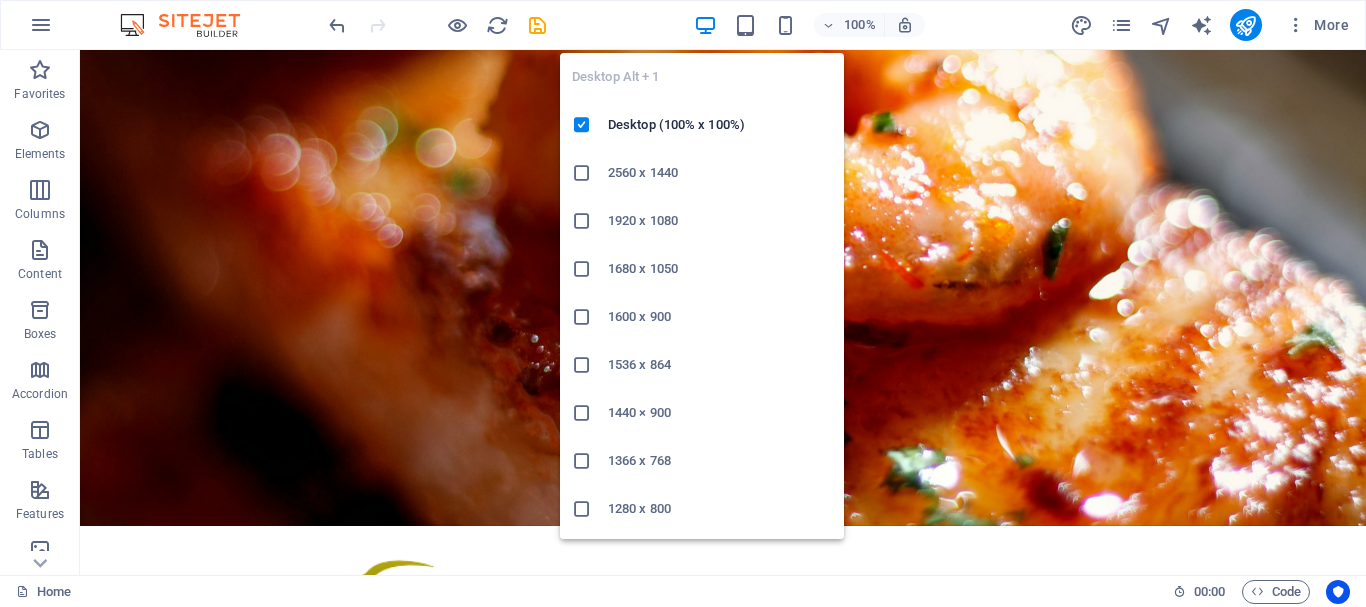 click at bounding box center (705, 25) 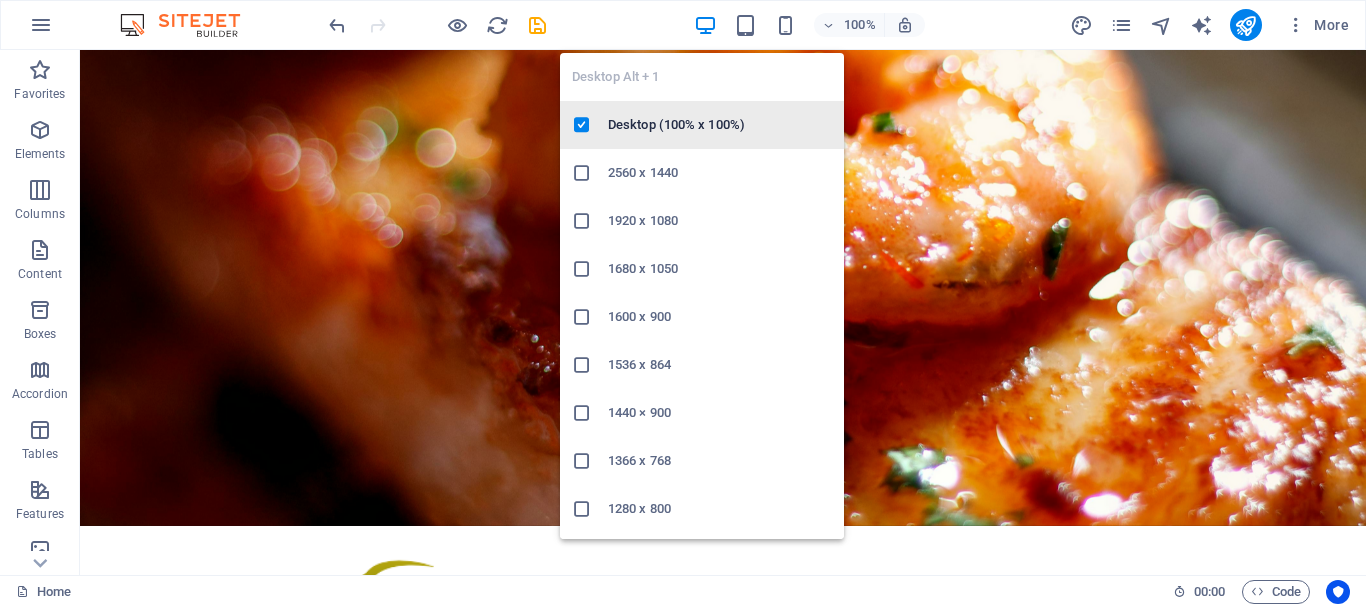 click on "Desktop (100% x 100%)" at bounding box center [720, 125] 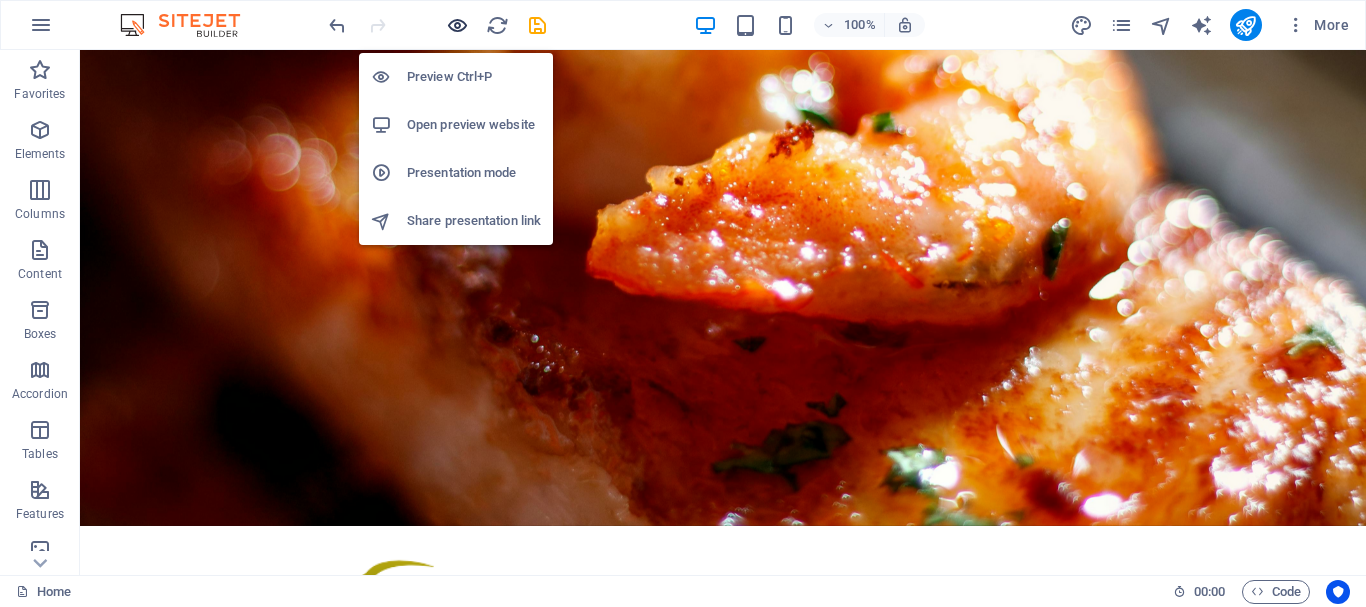 click at bounding box center [457, 25] 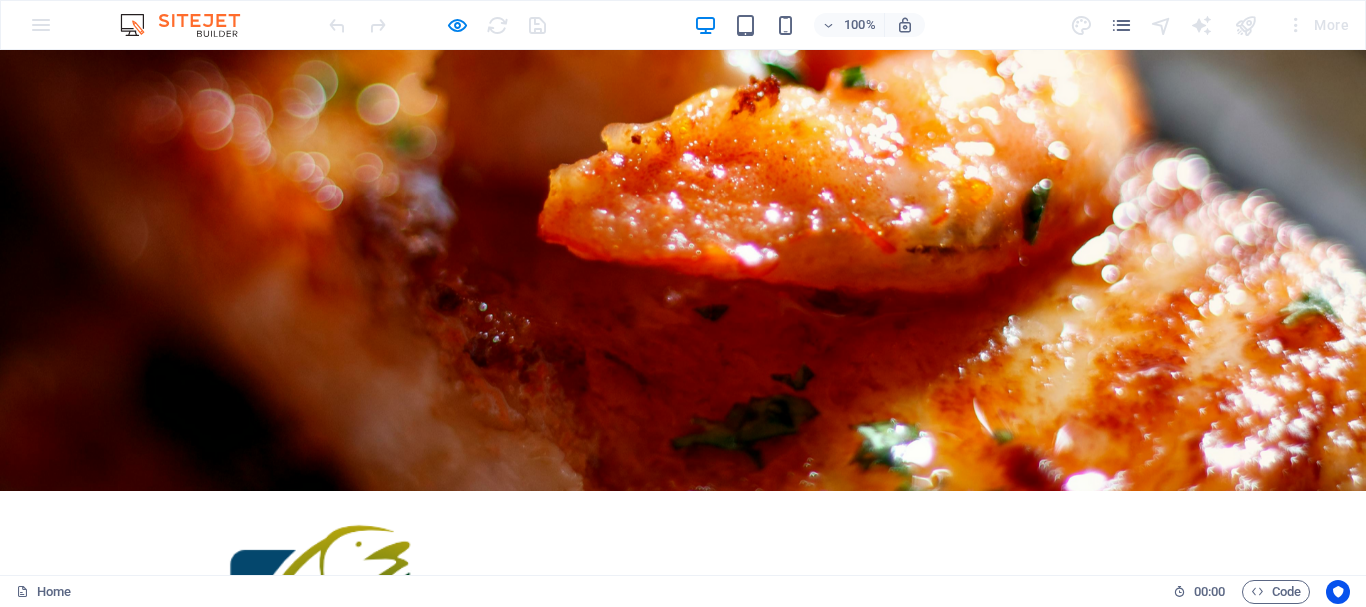 scroll, scrollTop: 0, scrollLeft: 0, axis: both 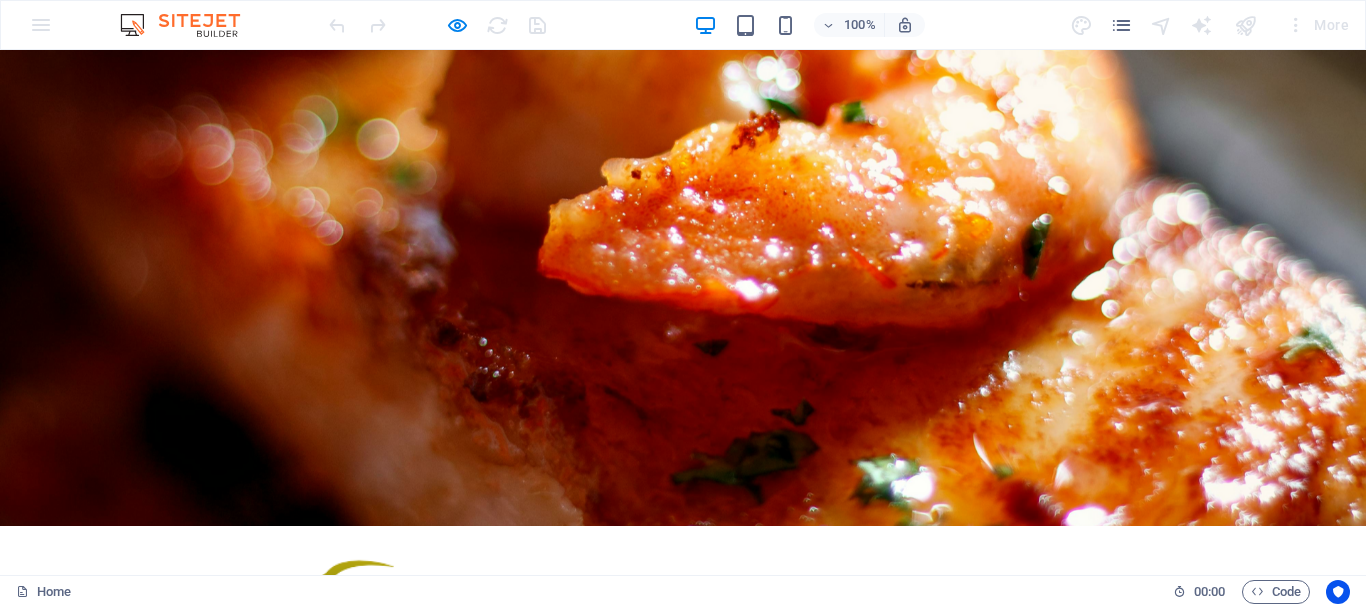 click on "Peixe & Cia" at bounding box center (503, 901) 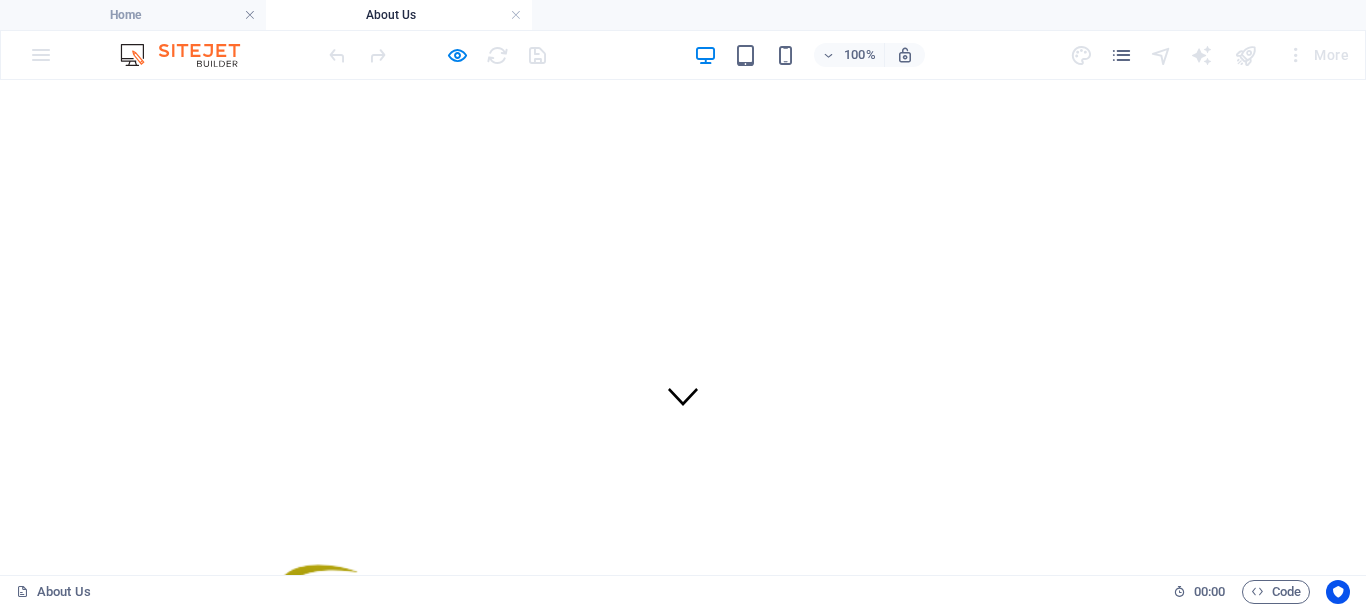scroll, scrollTop: 0, scrollLeft: 0, axis: both 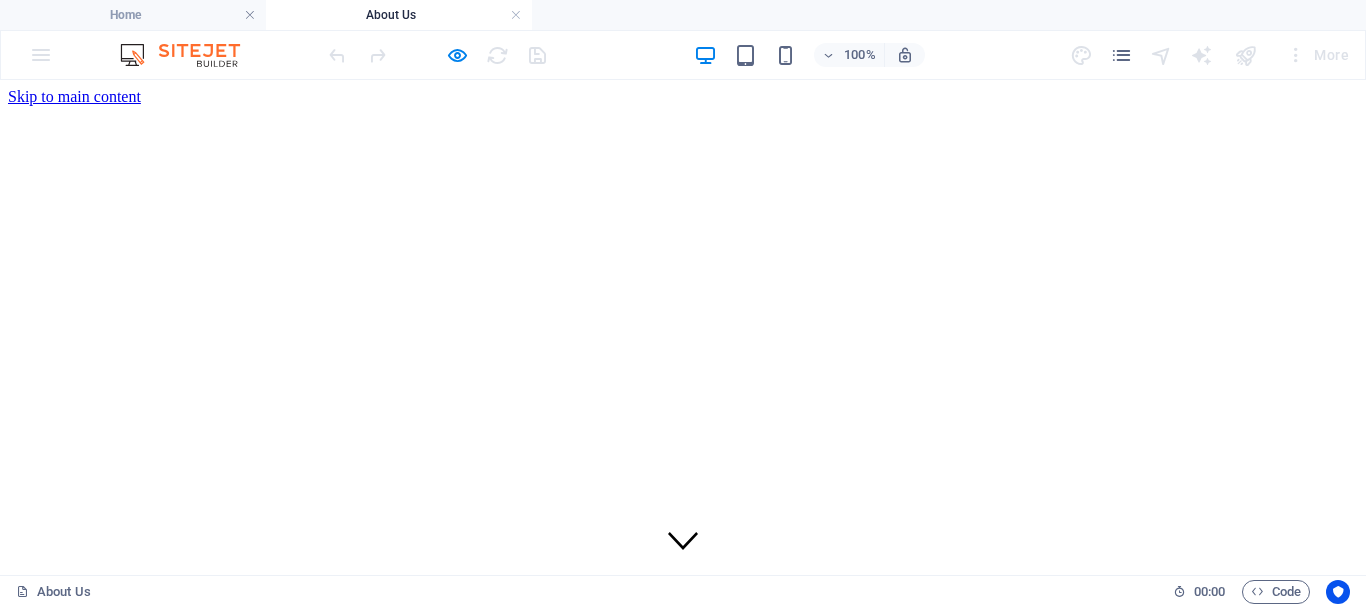 click at bounding box center [683, 880] 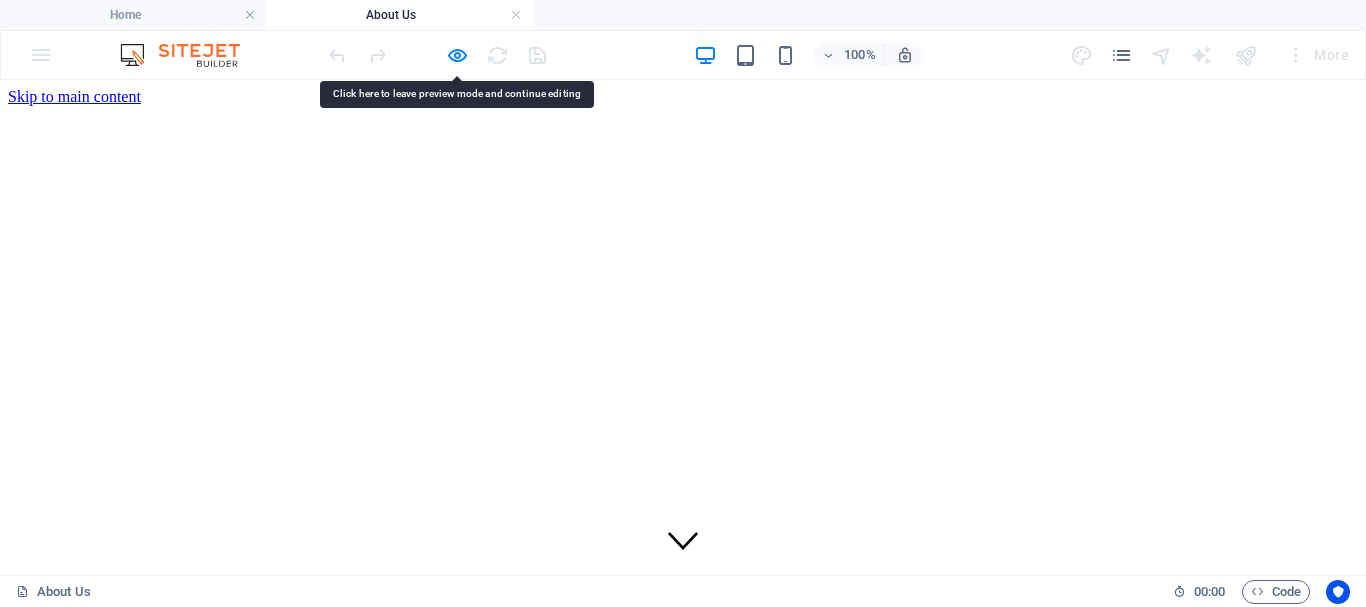 click on "Peixe & Cia Produtos Events Contact" at bounding box center [683, 1164] 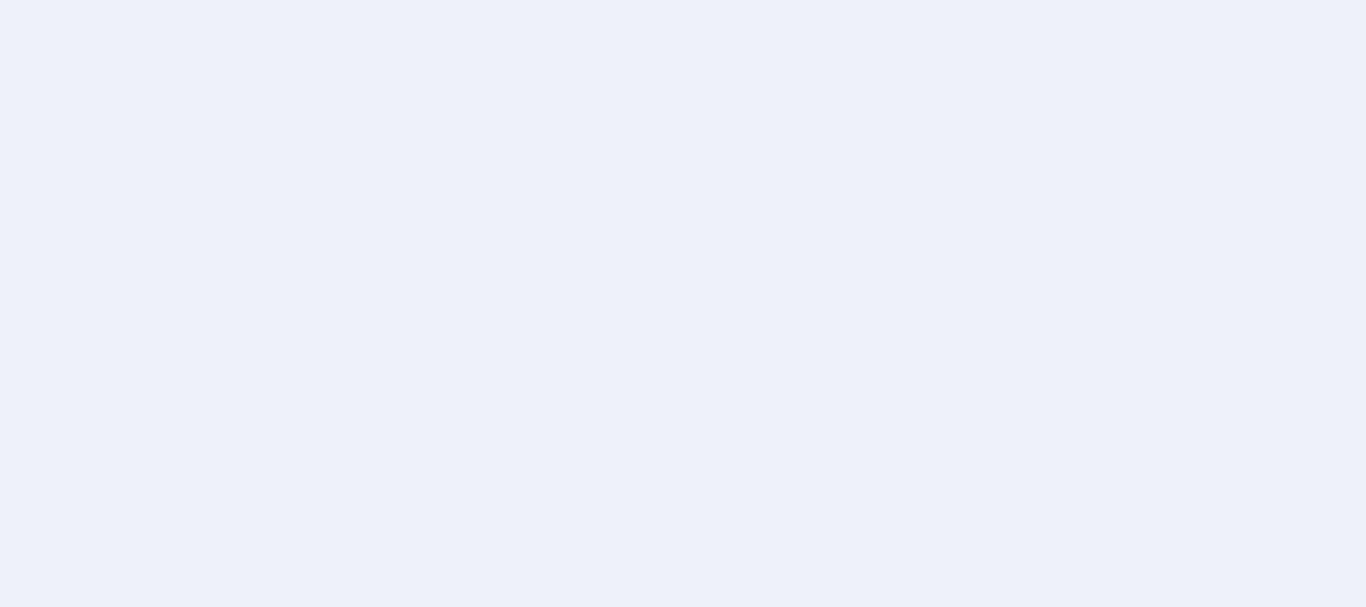 scroll, scrollTop: 0, scrollLeft: 0, axis: both 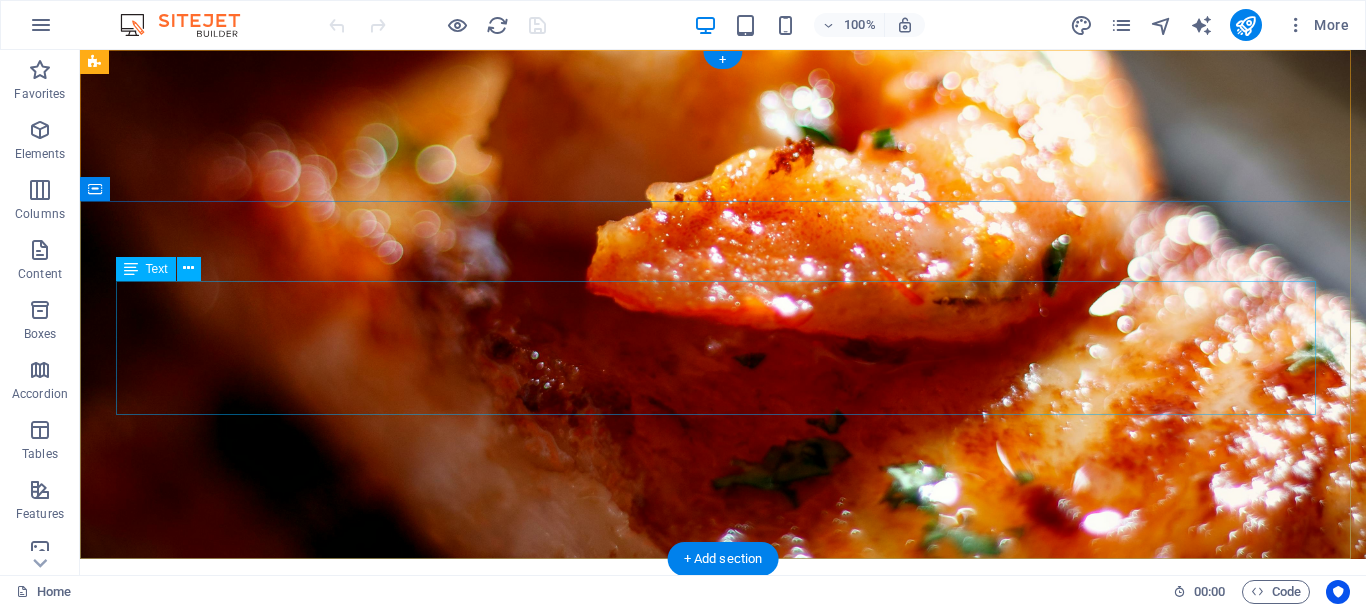 click on "Qalidade Infalível" at bounding box center (723, 1122) 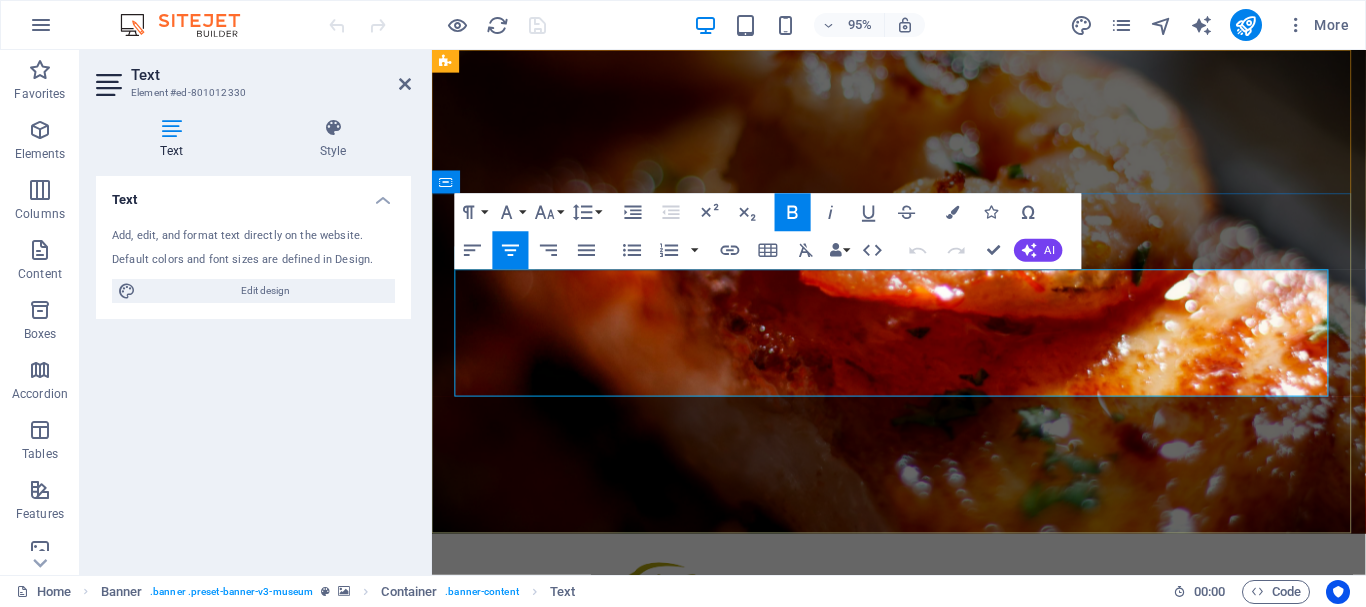 type 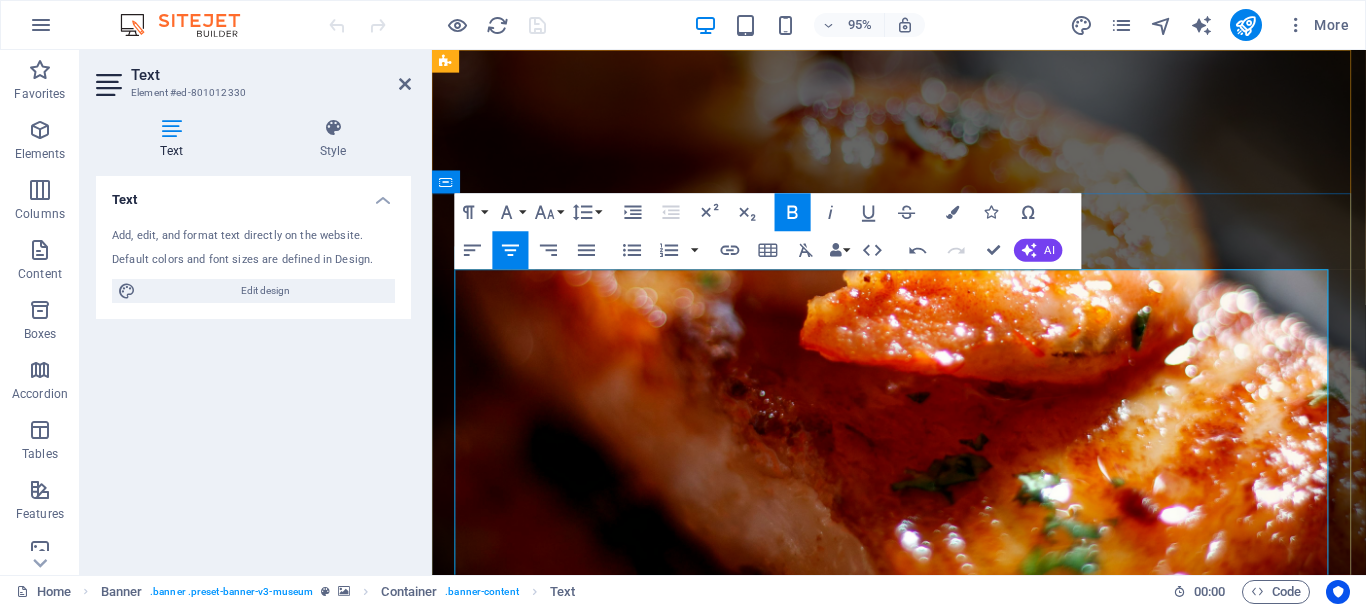 drag, startPoint x: 927, startPoint y: 461, endPoint x: 1495, endPoint y: 630, distance: 592.60864 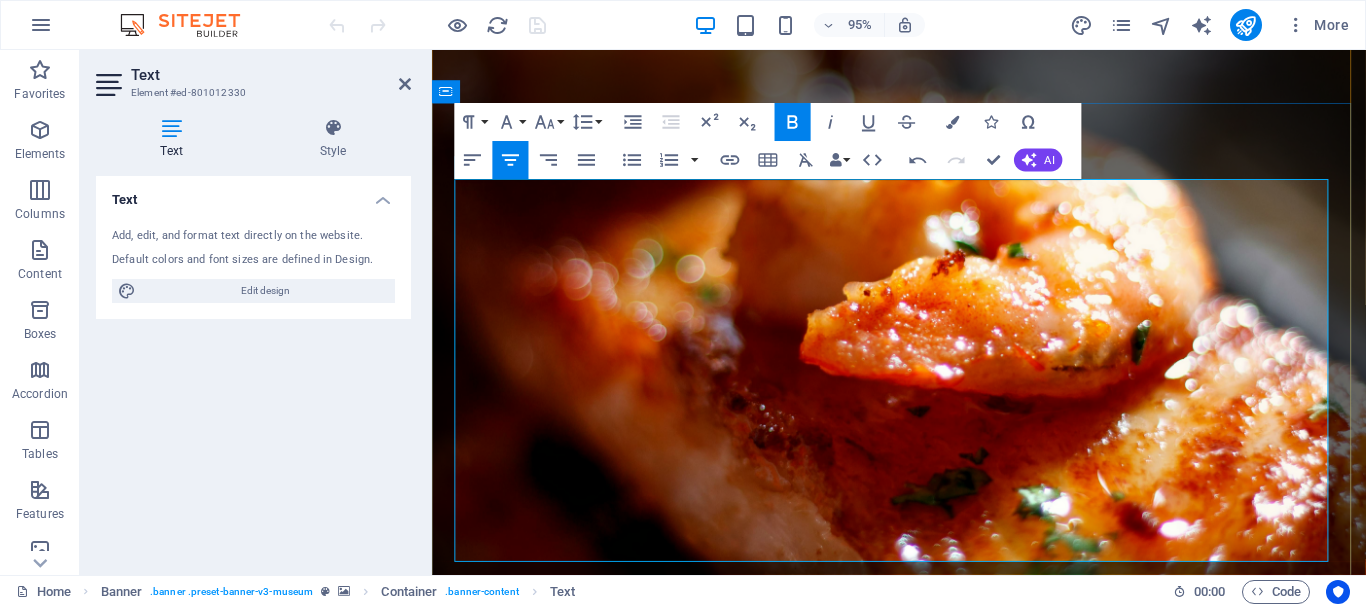 scroll, scrollTop: 100, scrollLeft: 0, axis: vertical 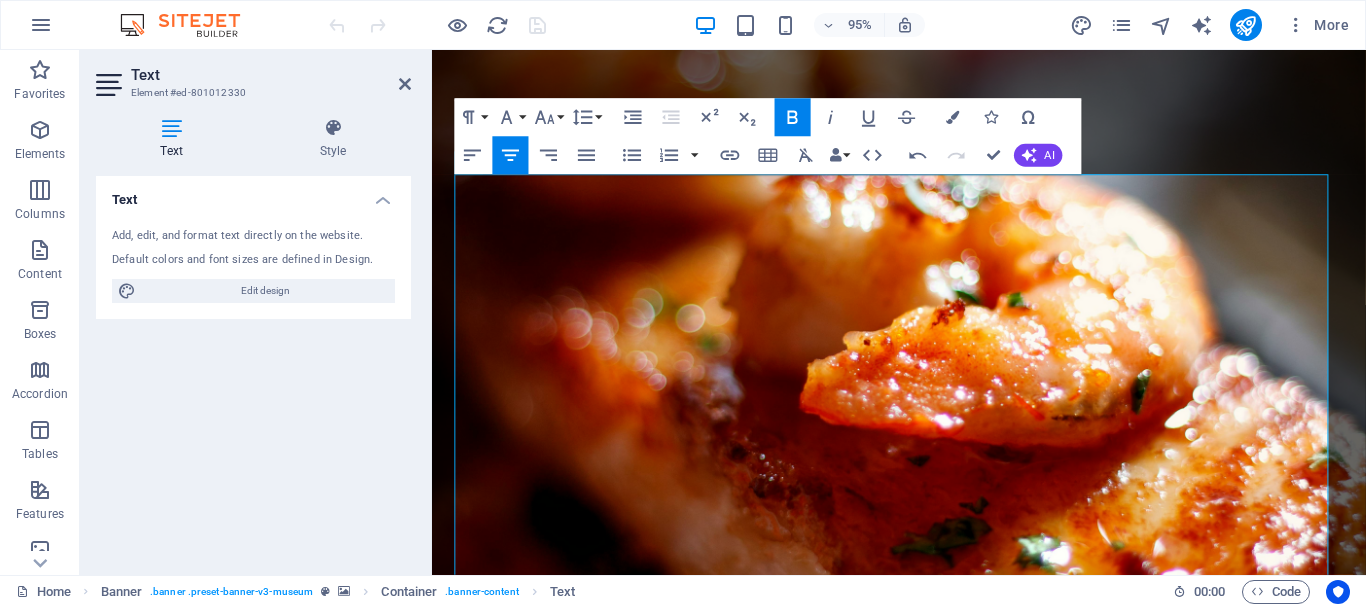 click on "Text Add, edit, and format text directly on the website. Default colors and font sizes are defined in Design. Edit design Alignment Left aligned Centered Right aligned" at bounding box center (253, 367) 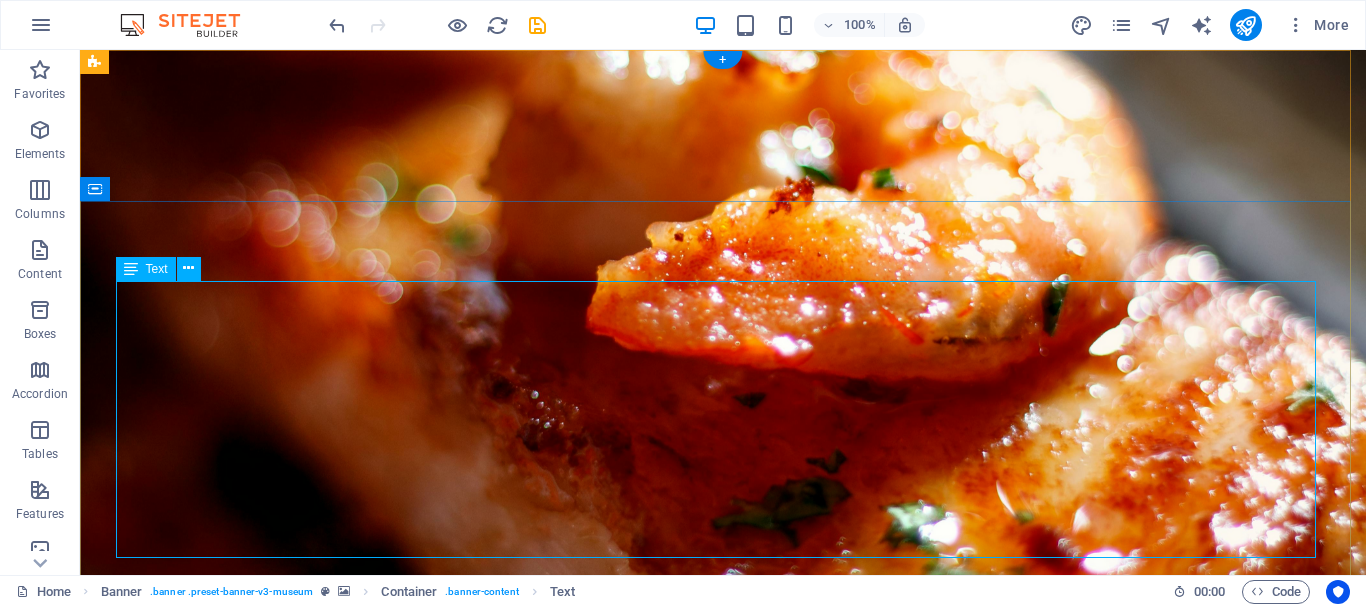 scroll, scrollTop: 0, scrollLeft: 0, axis: both 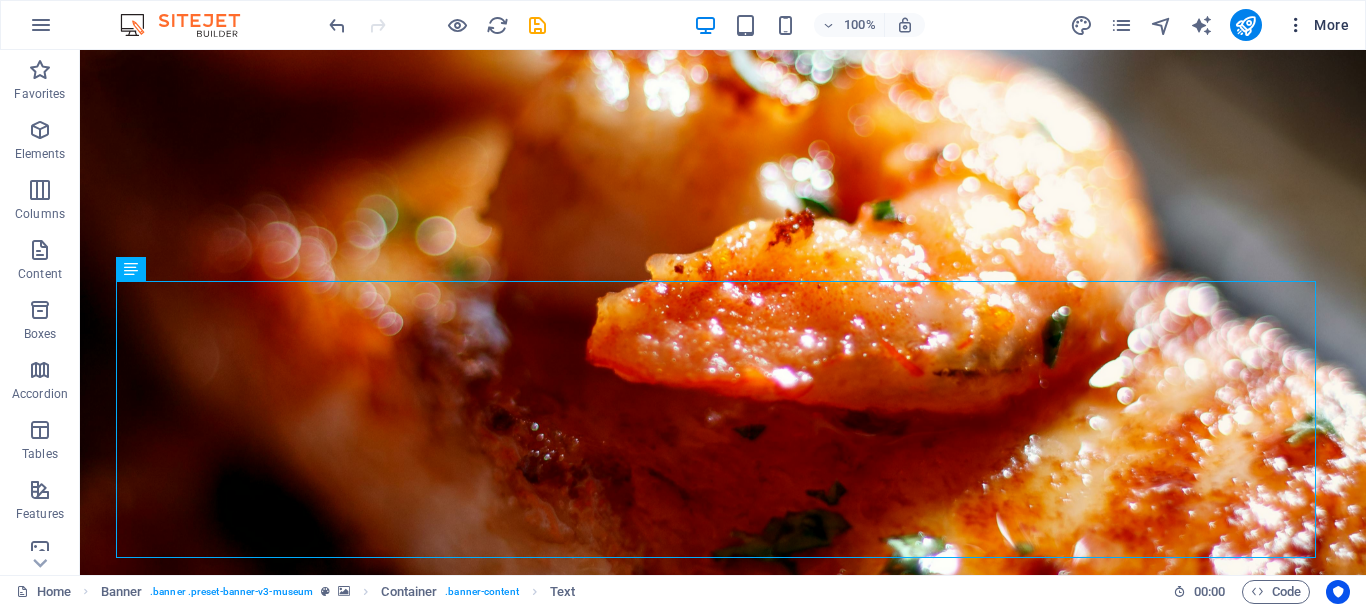 click at bounding box center (1296, 25) 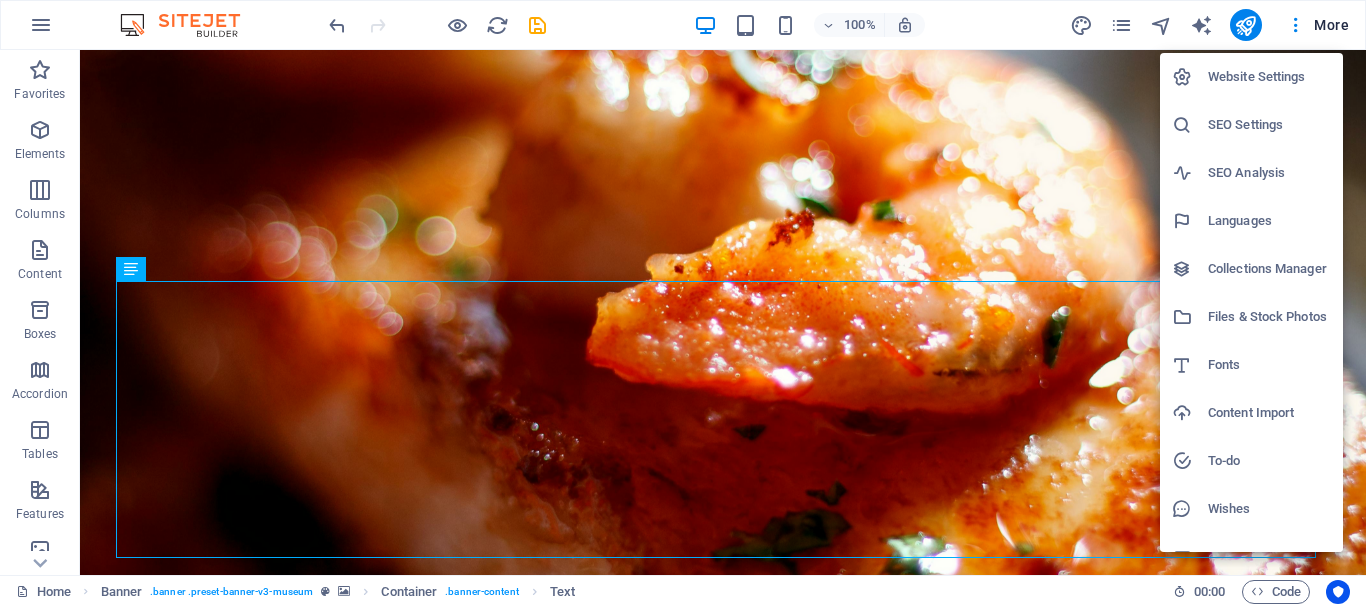 click at bounding box center [683, 303] 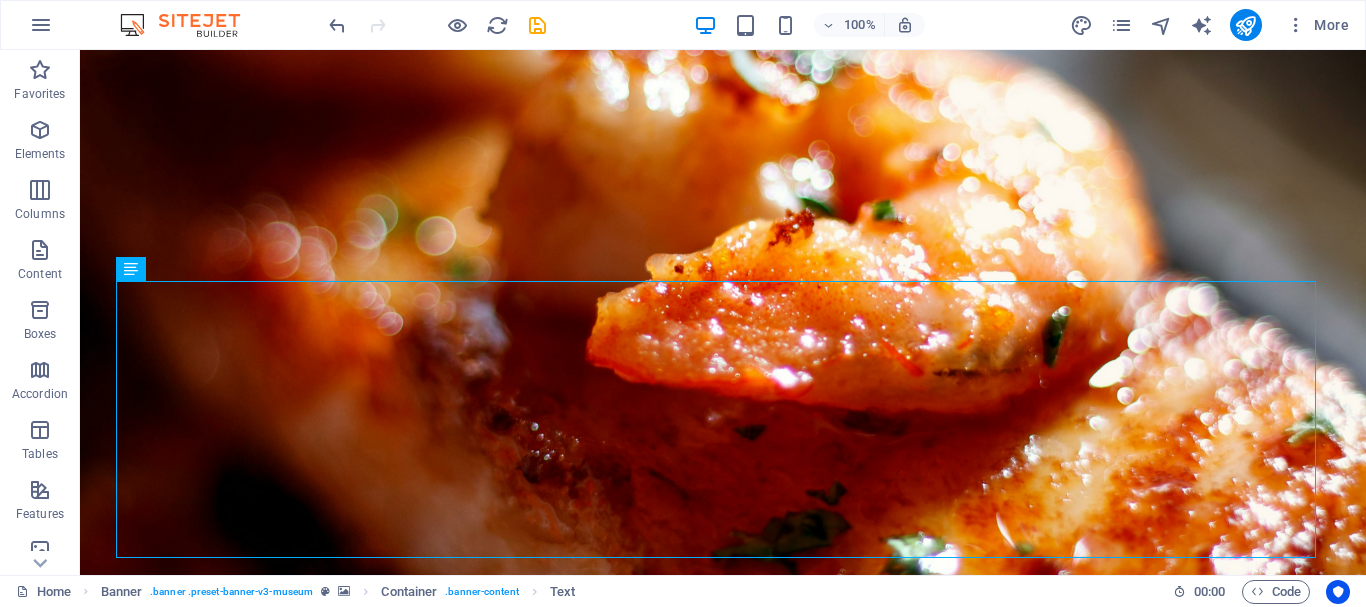 drag, startPoint x: 1217, startPoint y: 52, endPoint x: 539, endPoint y: 169, distance: 688.02106 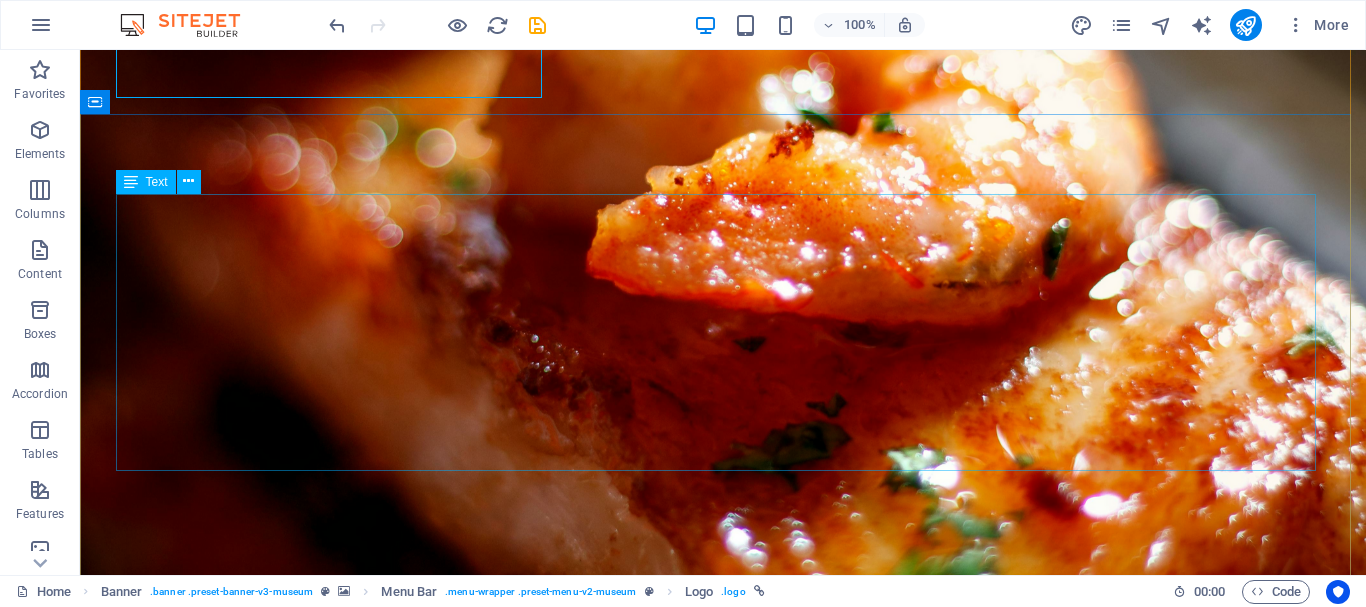 scroll, scrollTop: 100, scrollLeft: 0, axis: vertical 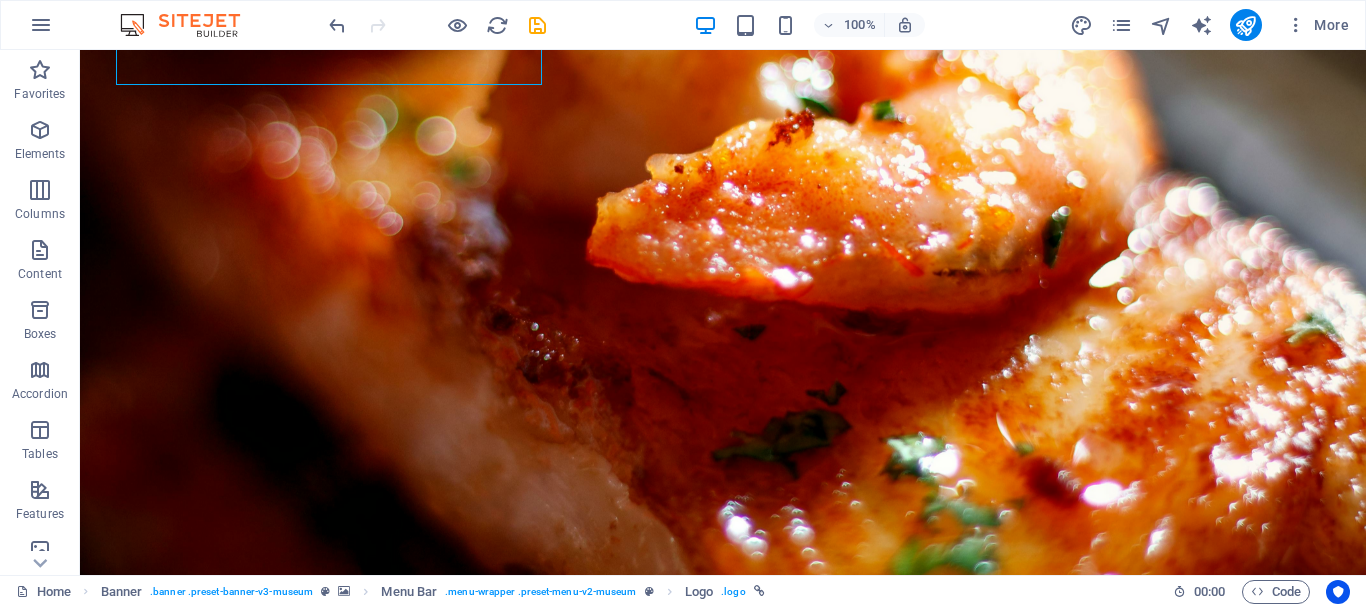 drag, startPoint x: 1350, startPoint y: 107, endPoint x: 1363, endPoint y: 77, distance: 32.695564 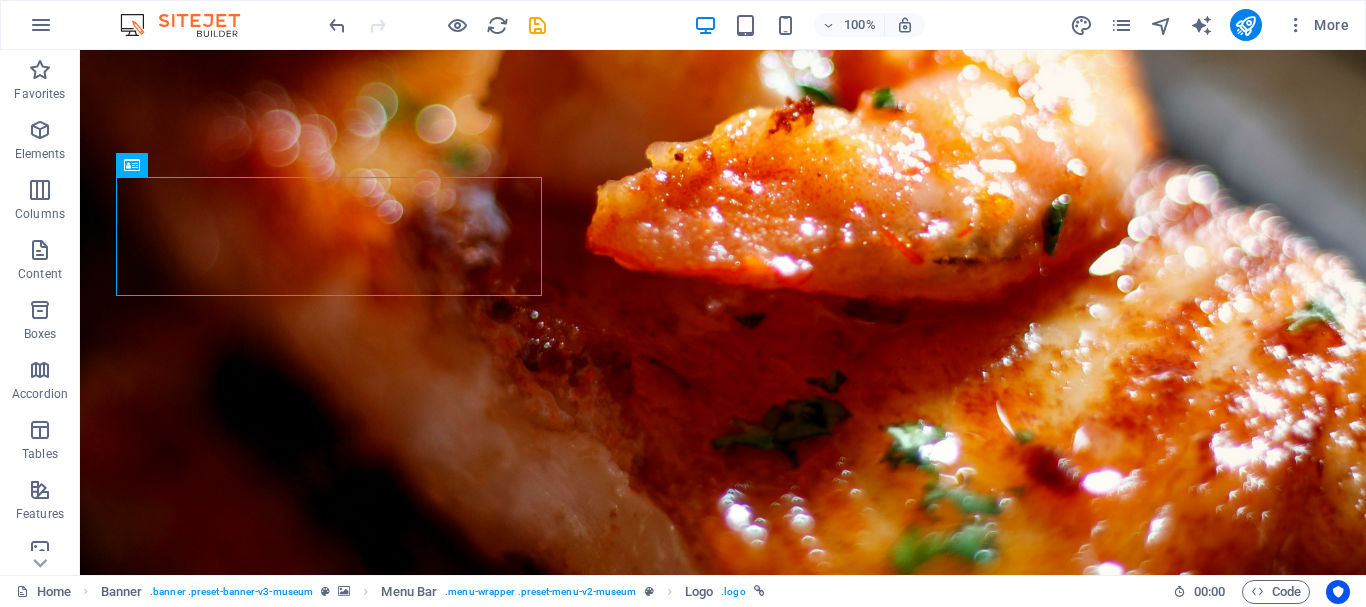 scroll, scrollTop: 100, scrollLeft: 0, axis: vertical 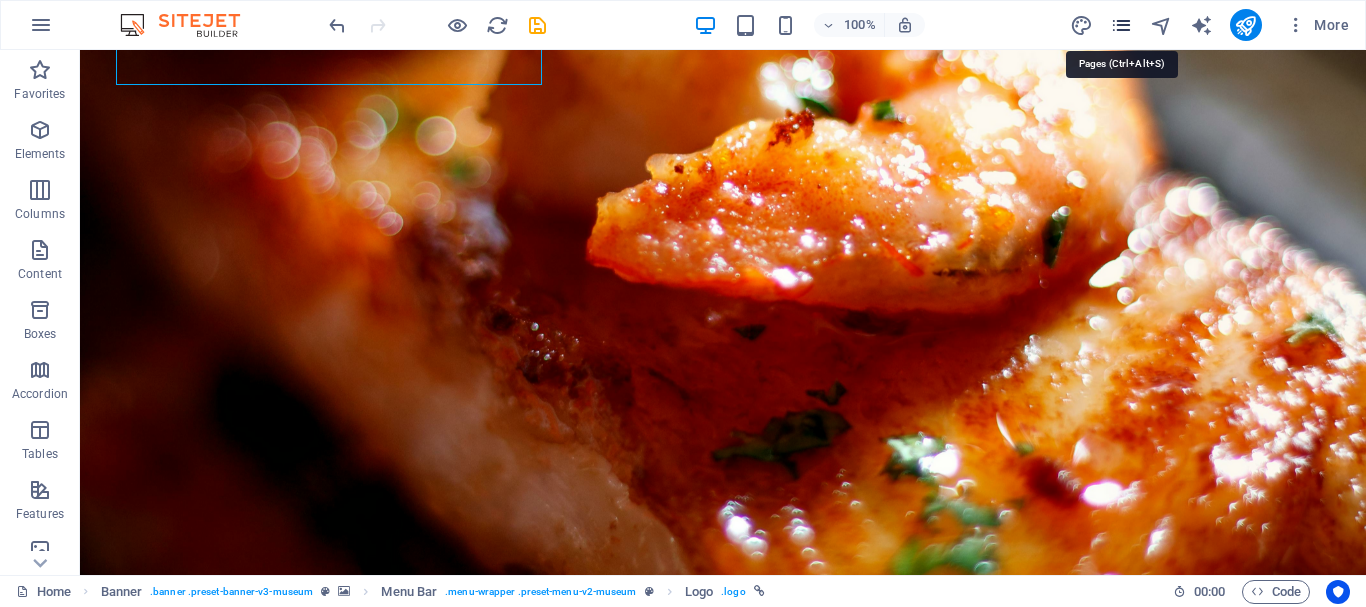 click at bounding box center [1121, 25] 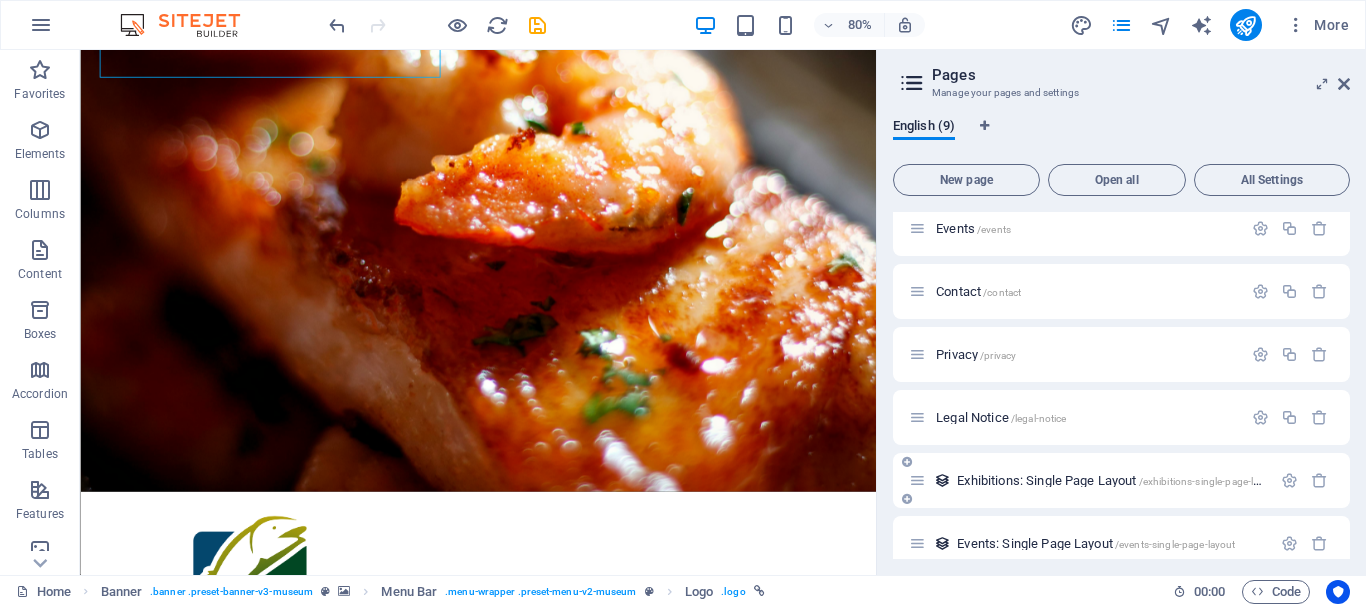 scroll, scrollTop: 220, scrollLeft: 0, axis: vertical 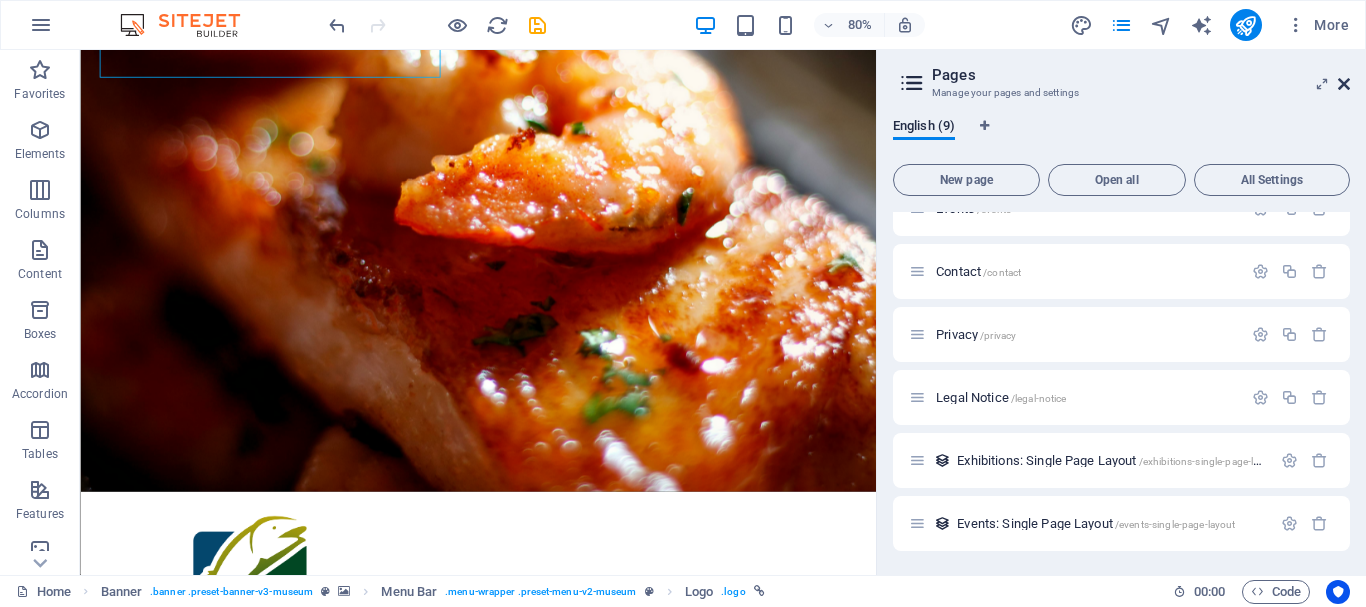 click at bounding box center (1344, 84) 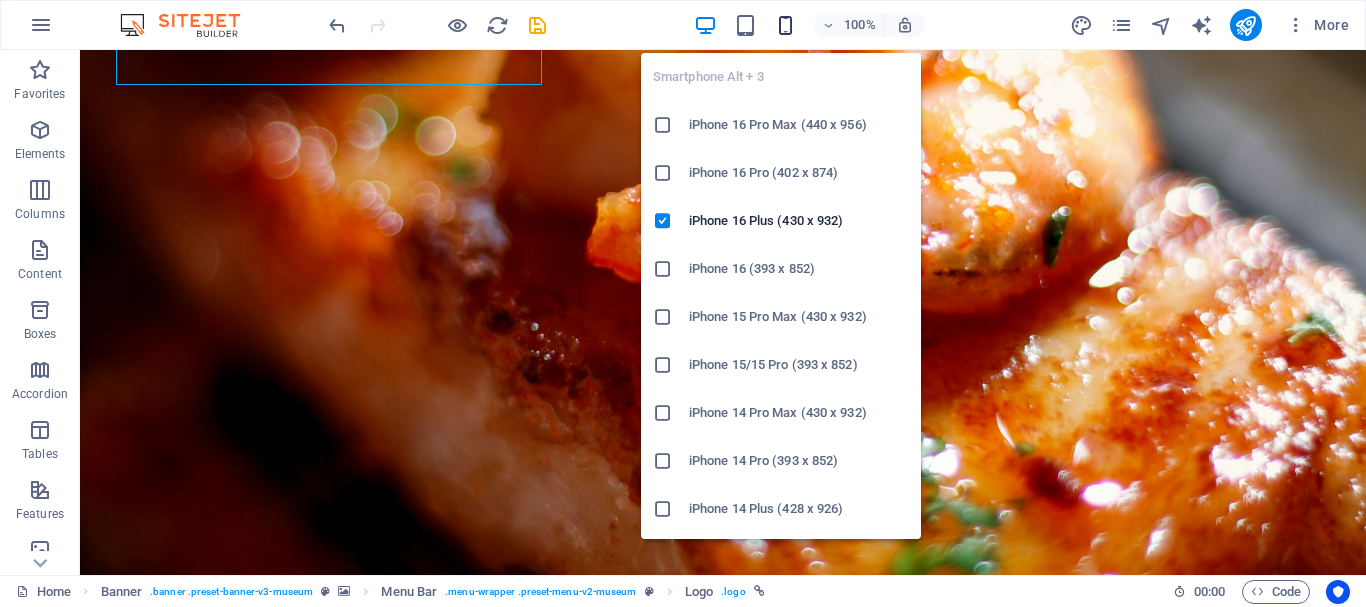 click at bounding box center [785, 25] 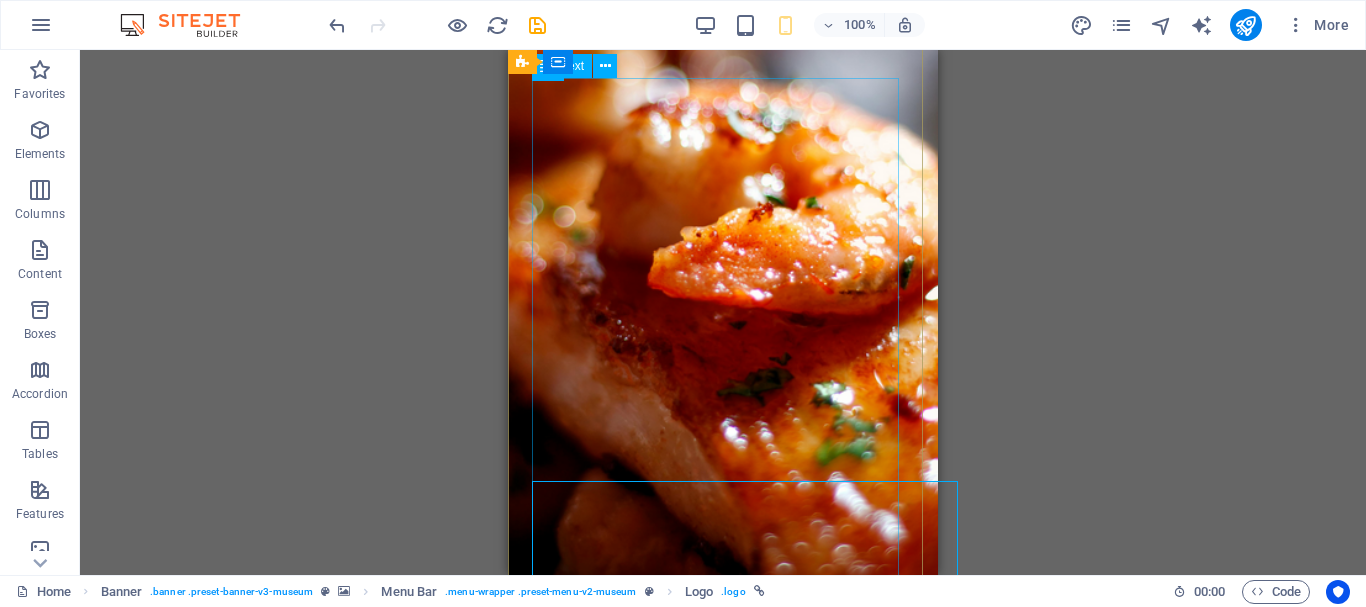 scroll, scrollTop: 0, scrollLeft: 0, axis: both 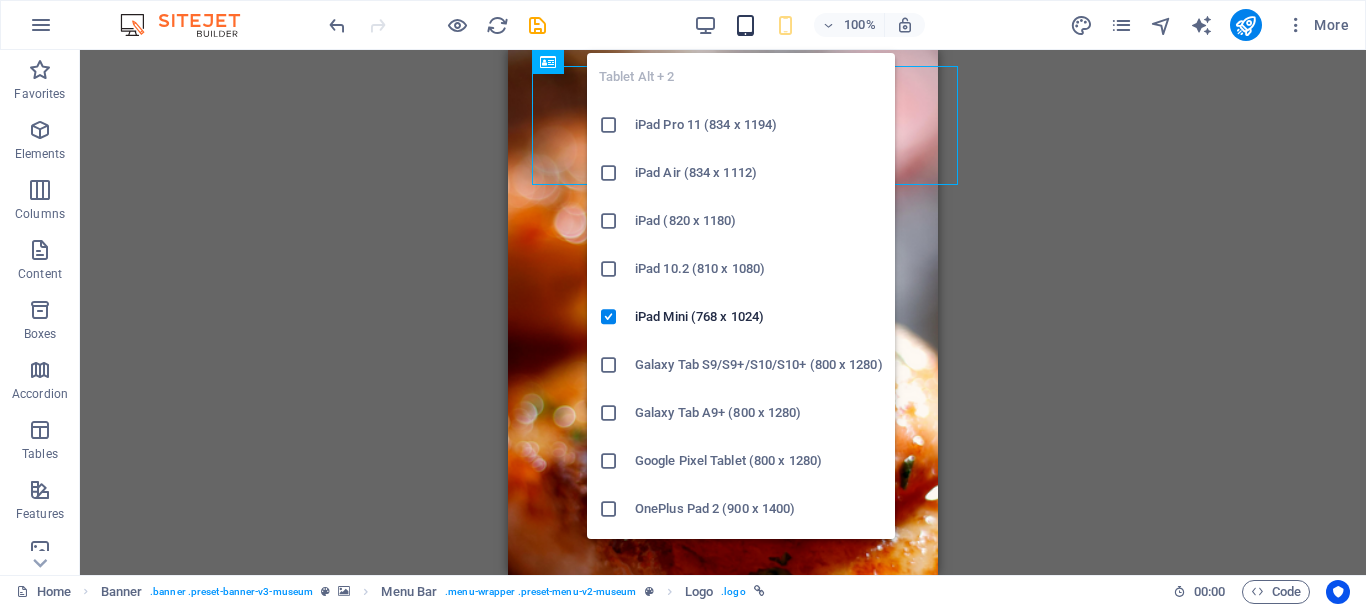click at bounding box center [745, 25] 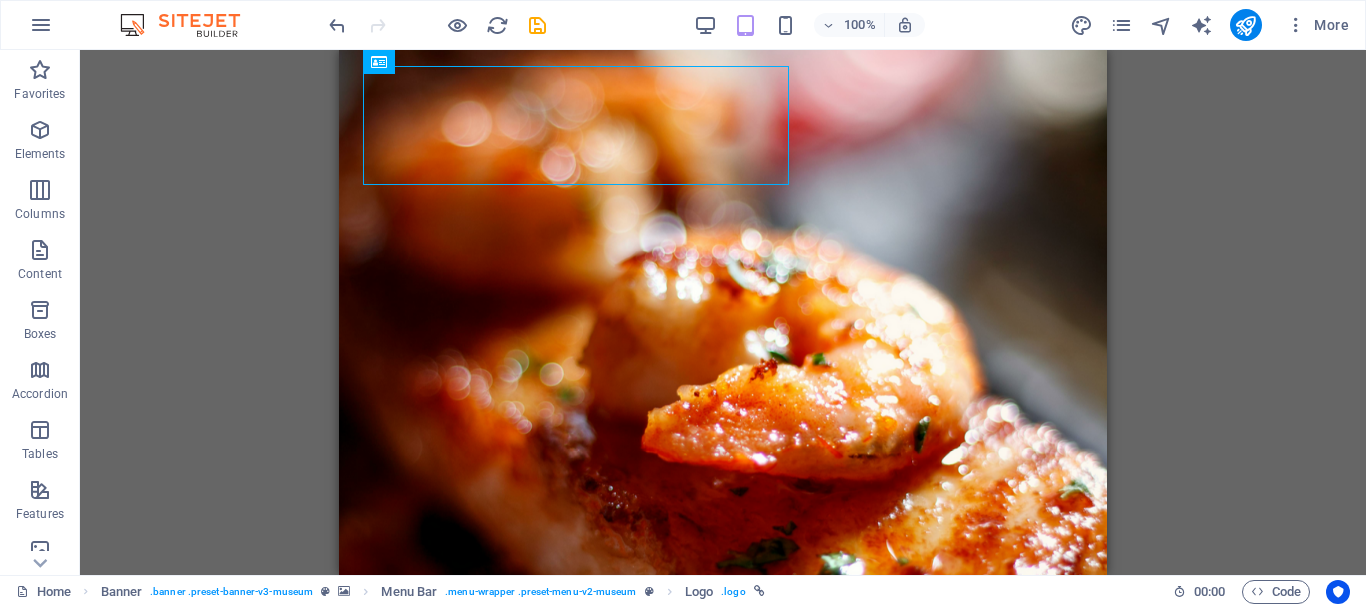 click on "100% More" at bounding box center (841, 25) 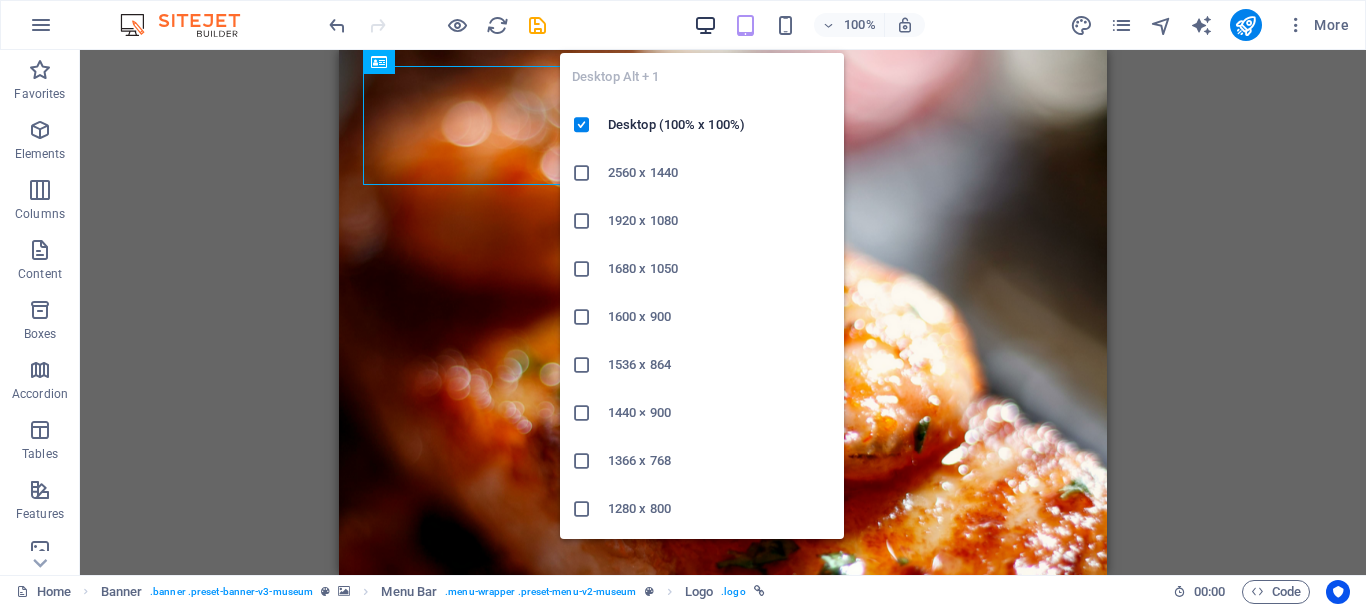 click at bounding box center [705, 25] 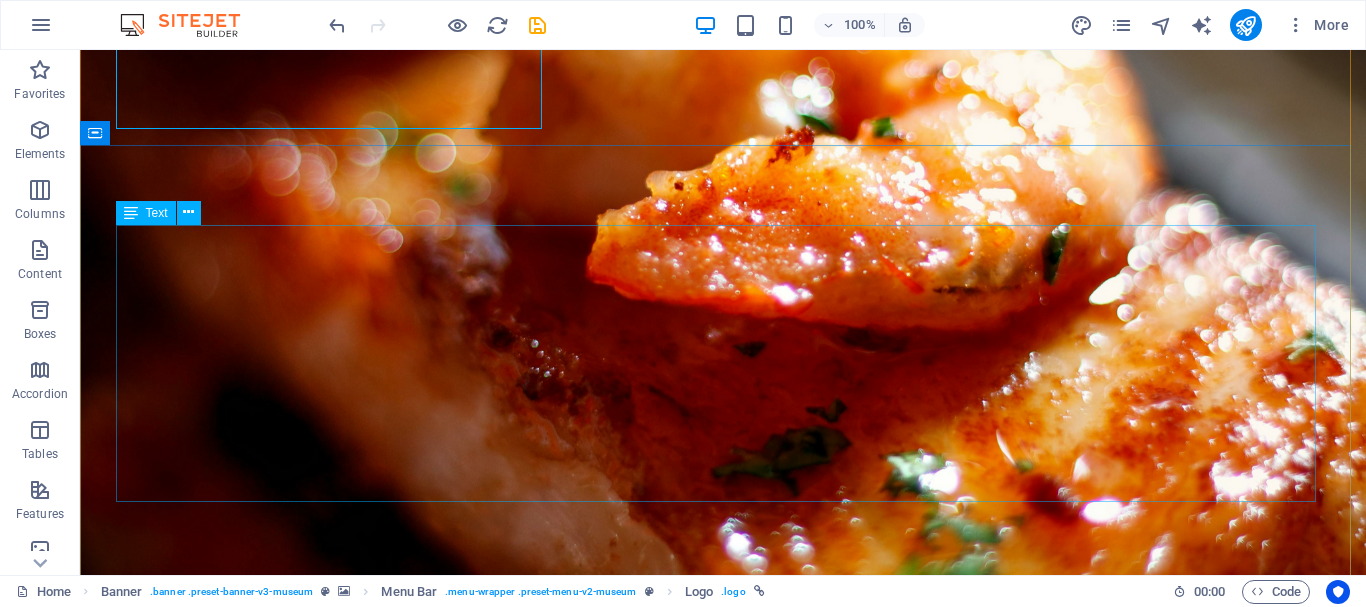 scroll, scrollTop: 200, scrollLeft: 0, axis: vertical 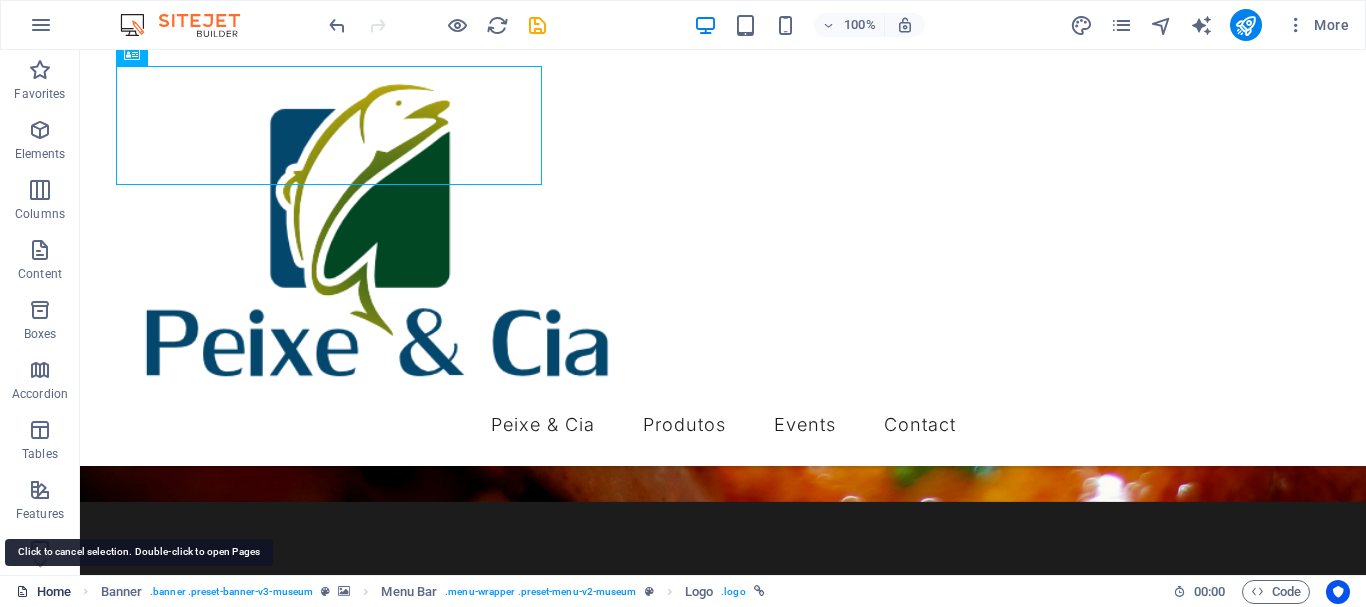click on "Home" at bounding box center [43, 592] 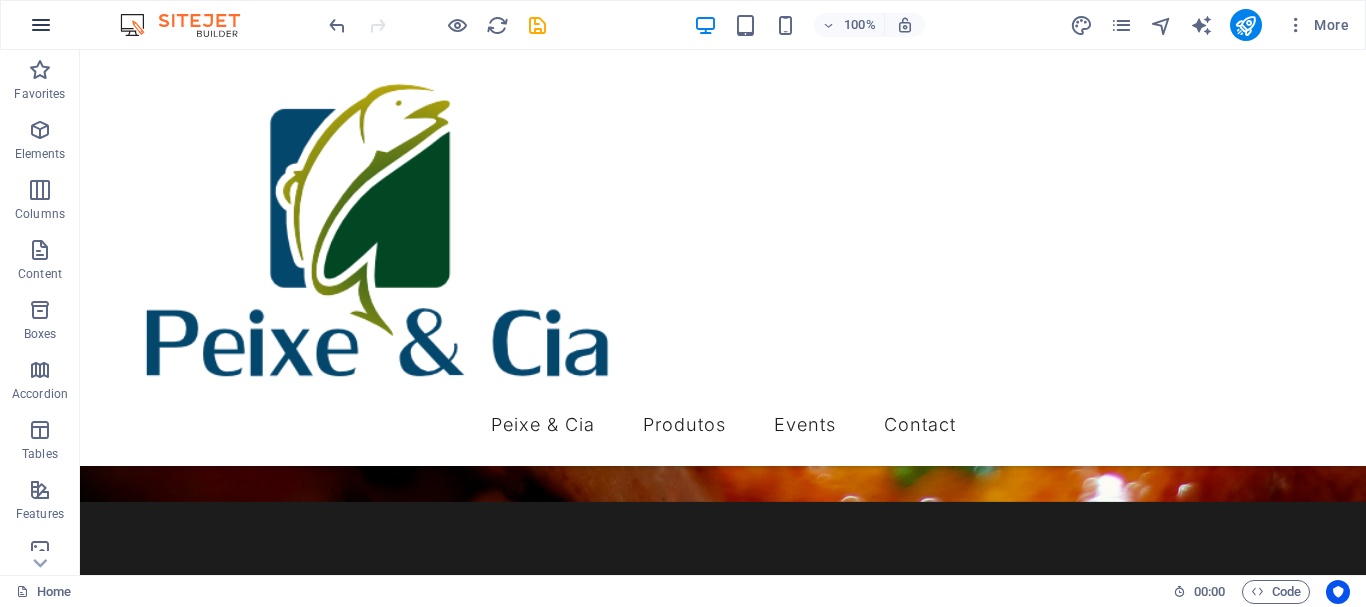 click at bounding box center (41, 25) 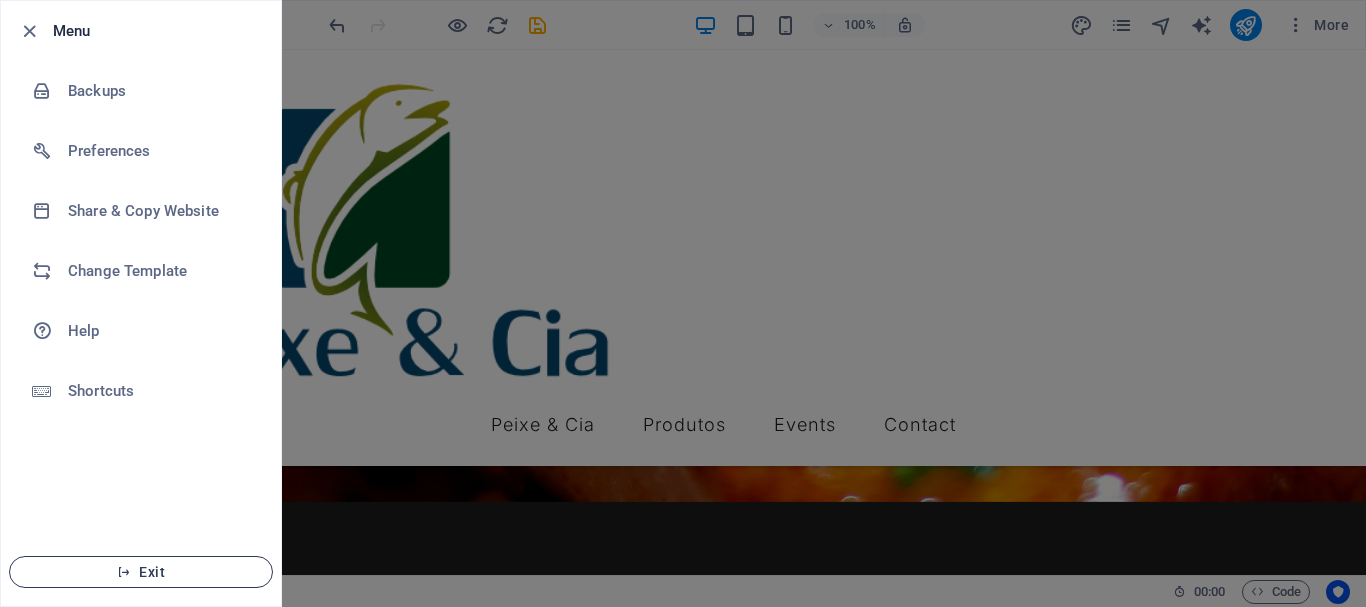 click on "Exit" at bounding box center (141, 572) 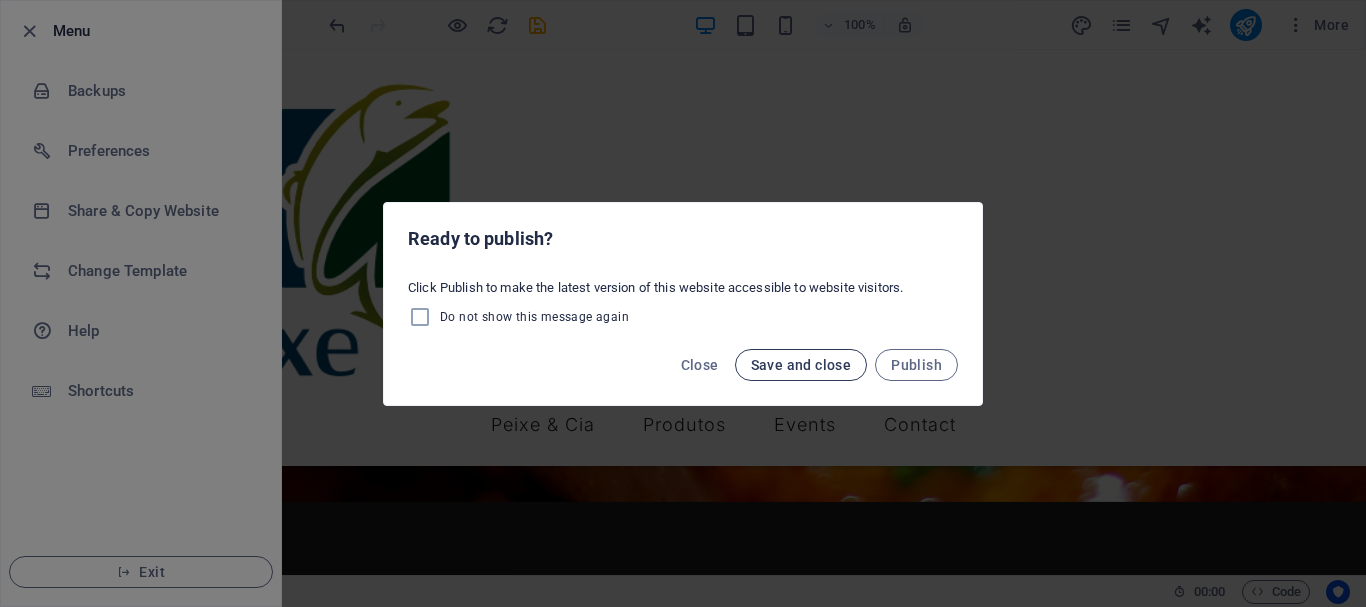 click on "Save and close" at bounding box center [801, 365] 